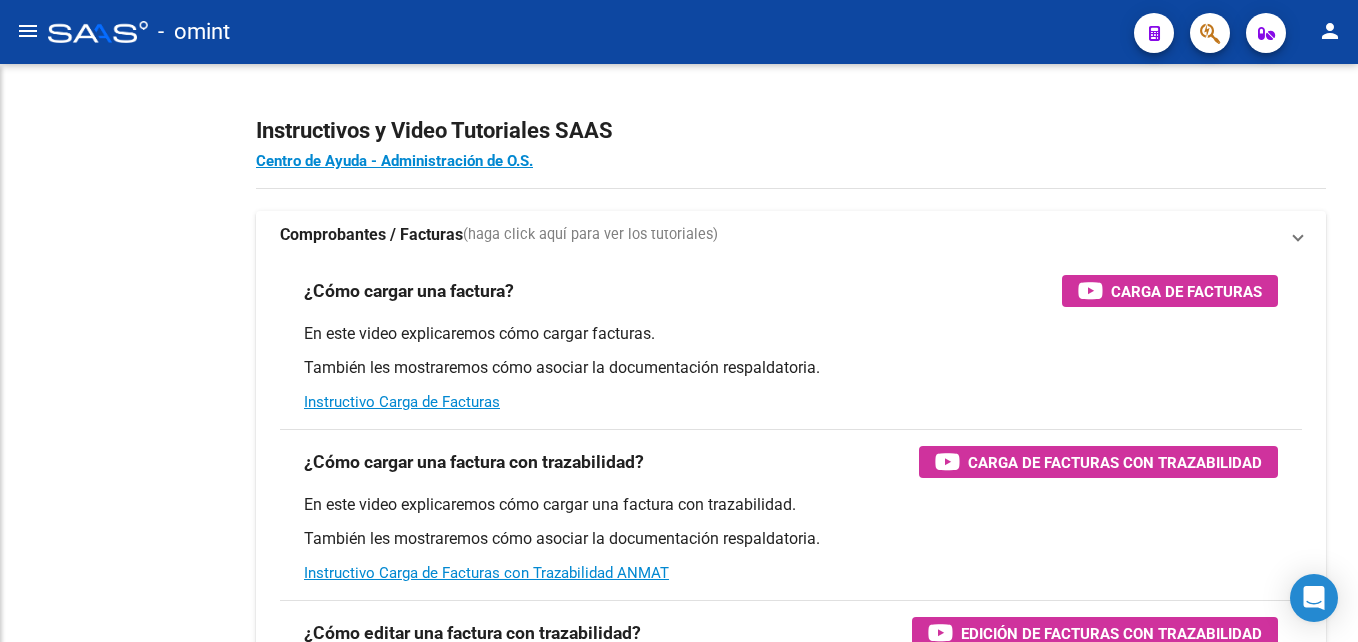 scroll, scrollTop: 0, scrollLeft: 0, axis: both 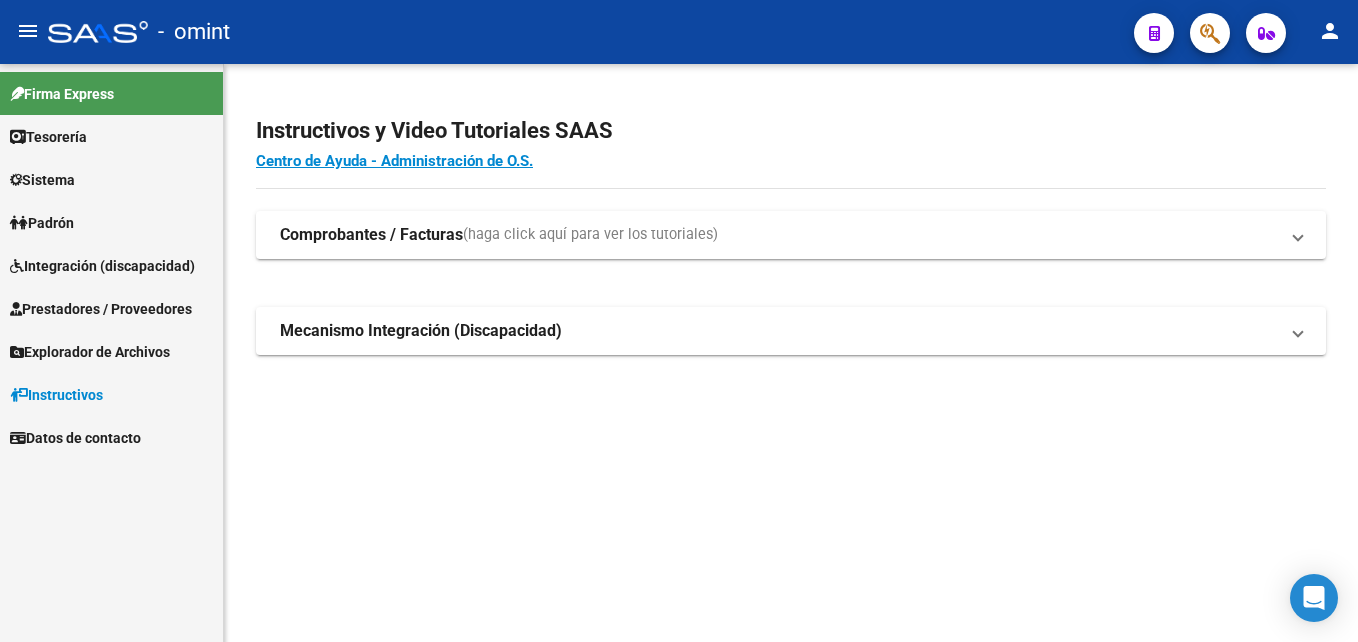 click on "Integración (discapacidad)" at bounding box center (111, 265) 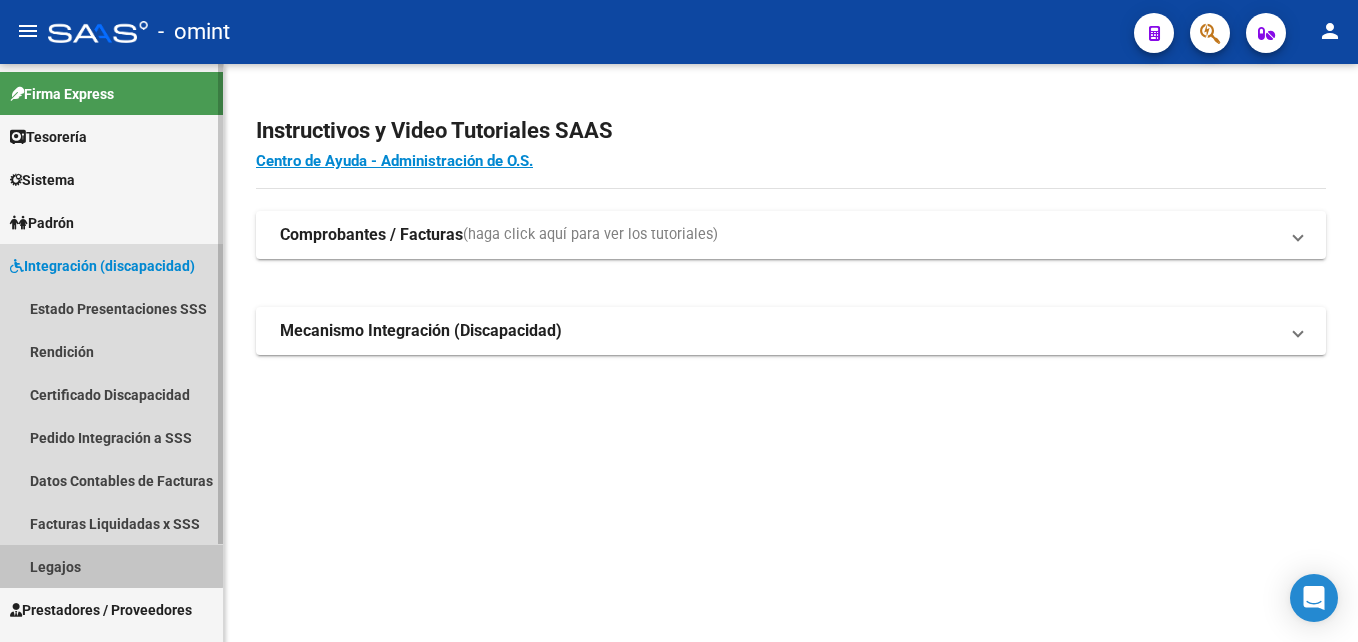 click on "Legajos" at bounding box center [111, 566] 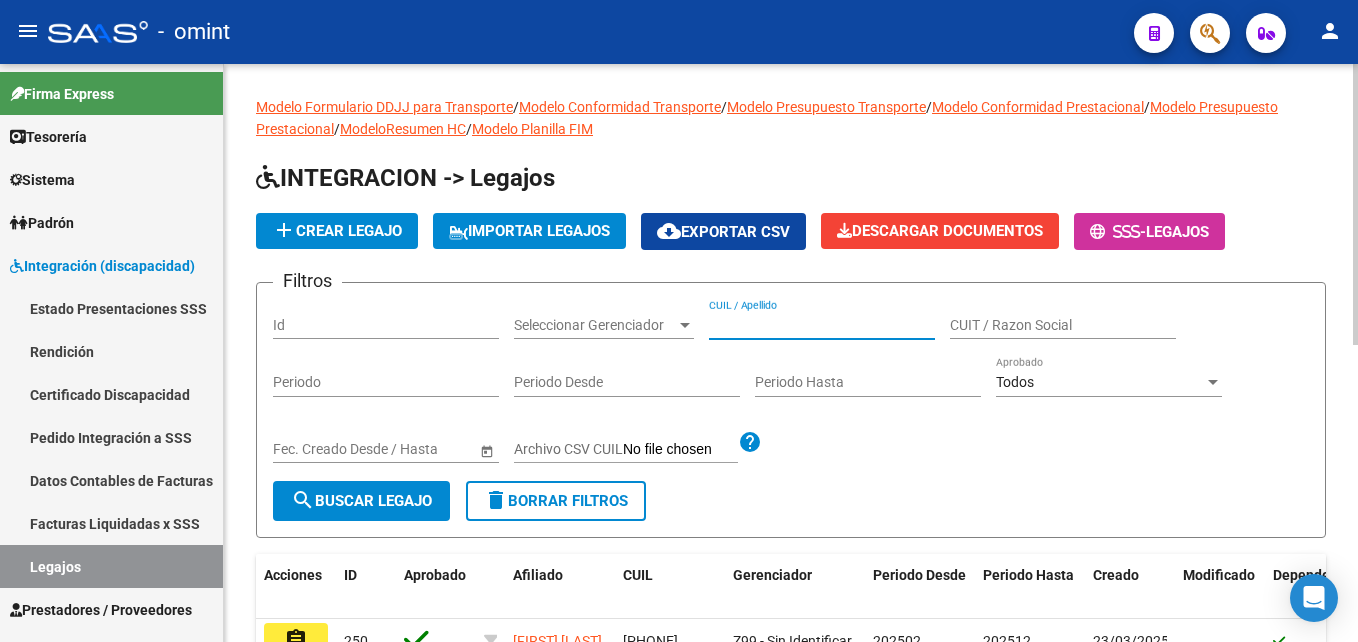 click on "CUIL / Apellido" at bounding box center [822, 325] 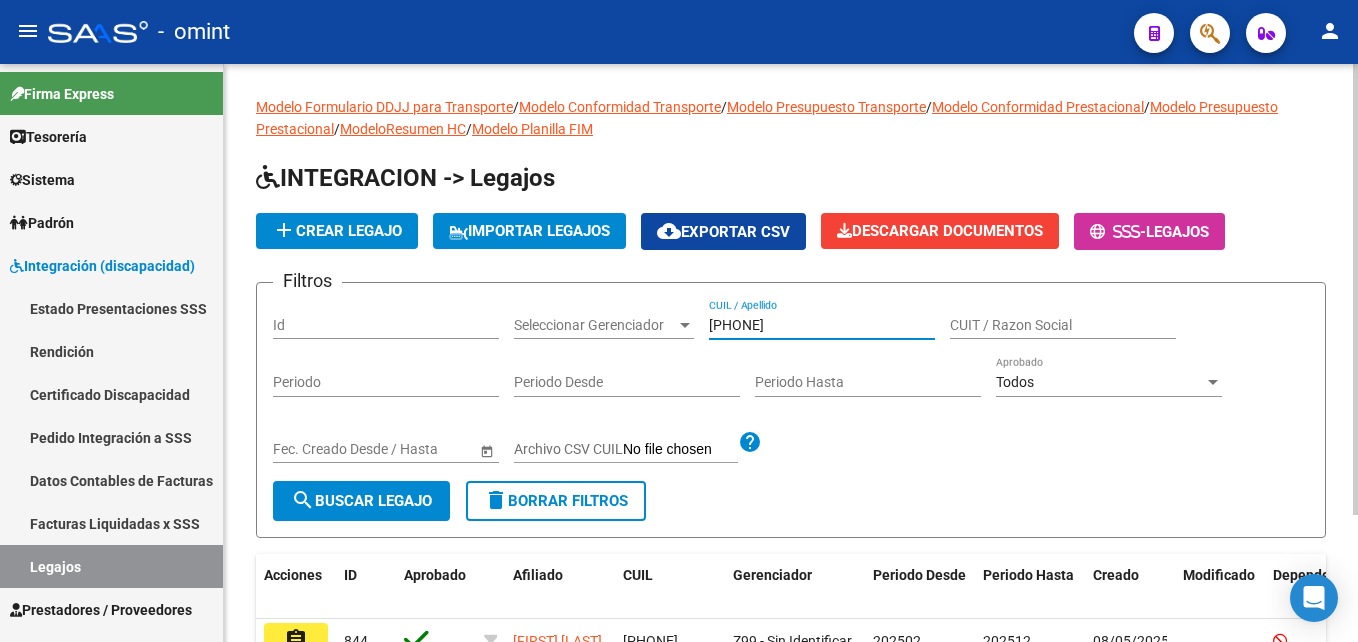 scroll, scrollTop: 163, scrollLeft: 0, axis: vertical 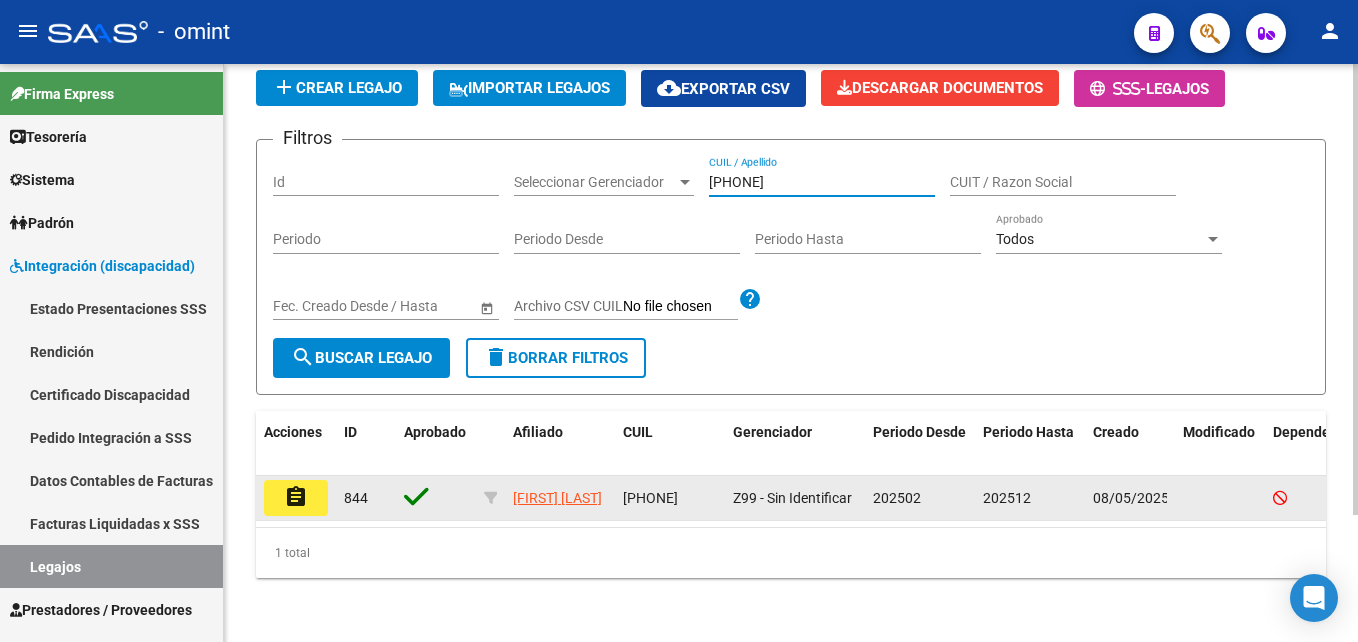 type on "[NUMBER]" 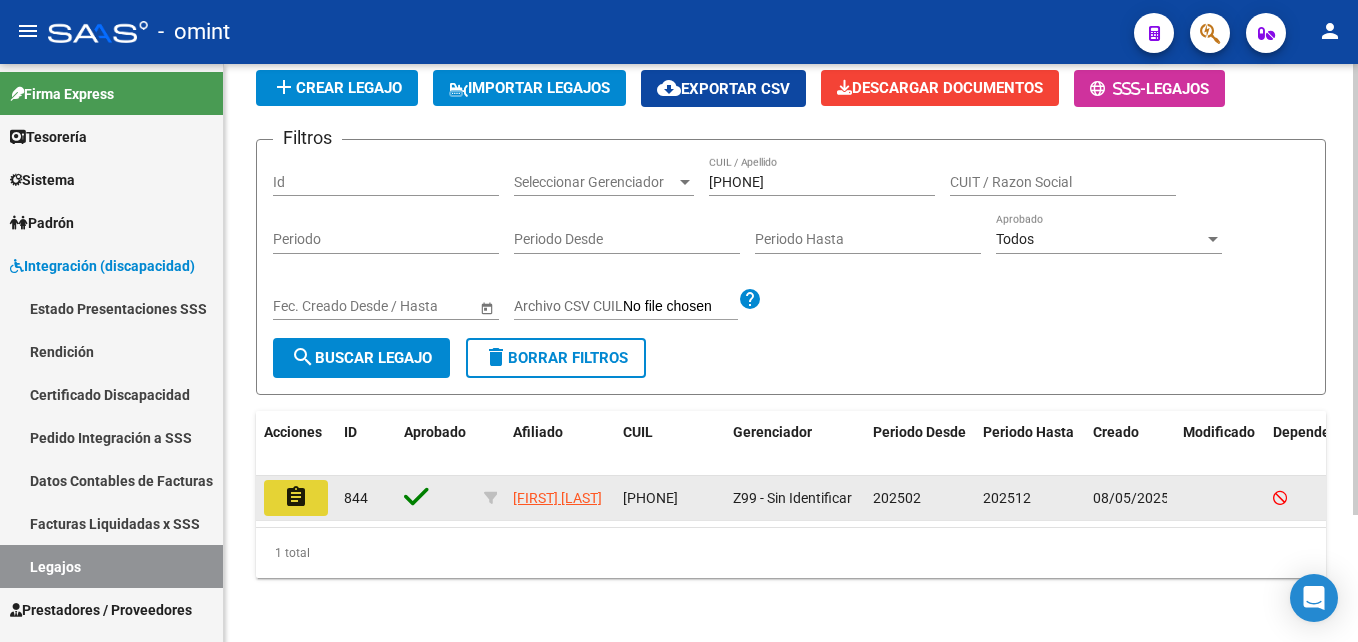 click on "assignment" 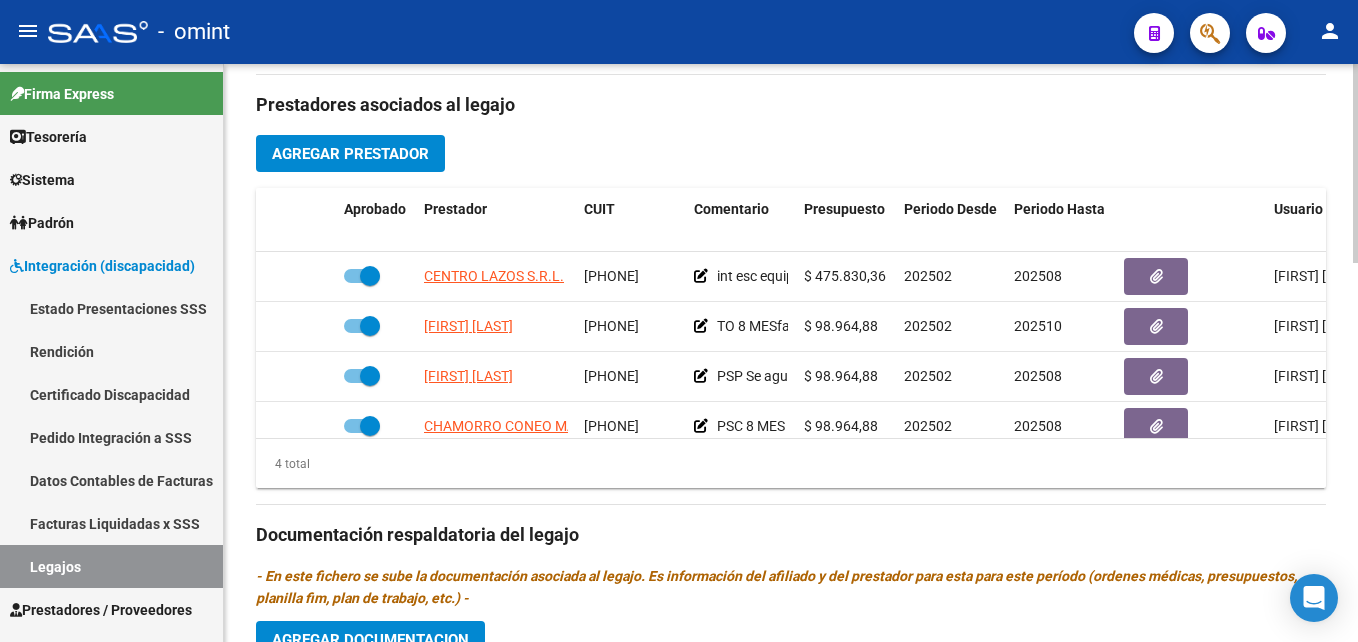 scroll, scrollTop: 723, scrollLeft: 0, axis: vertical 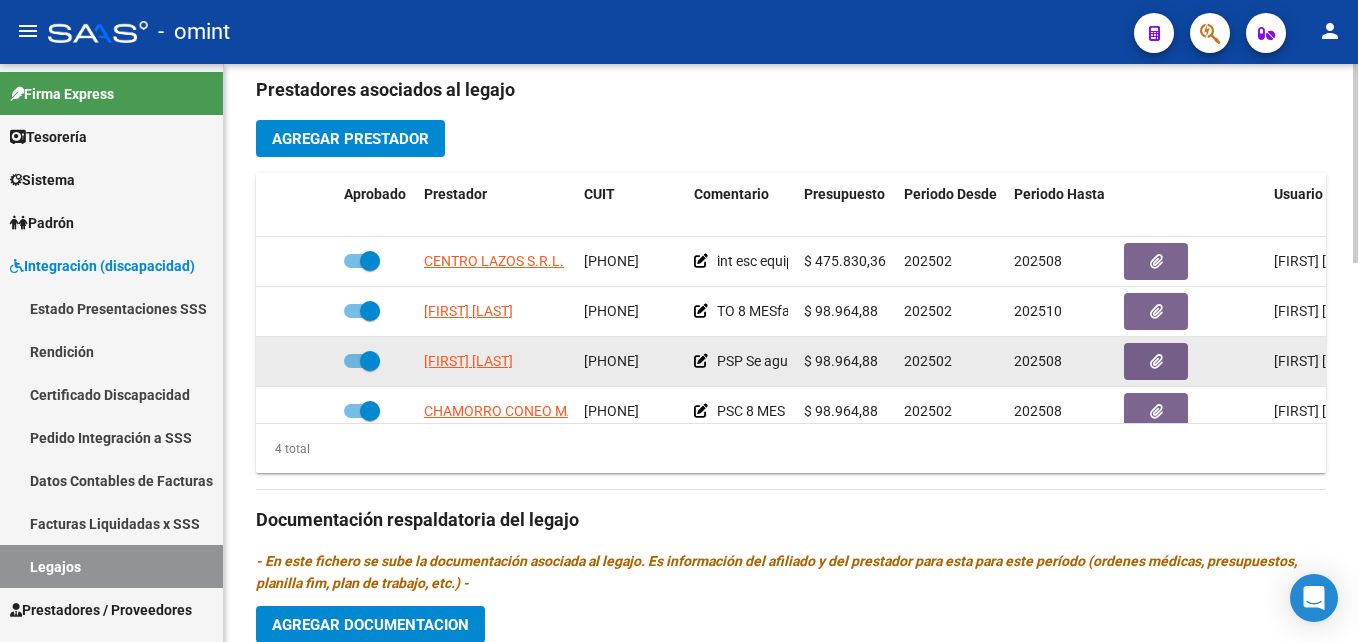 click on "[NUMBER]" 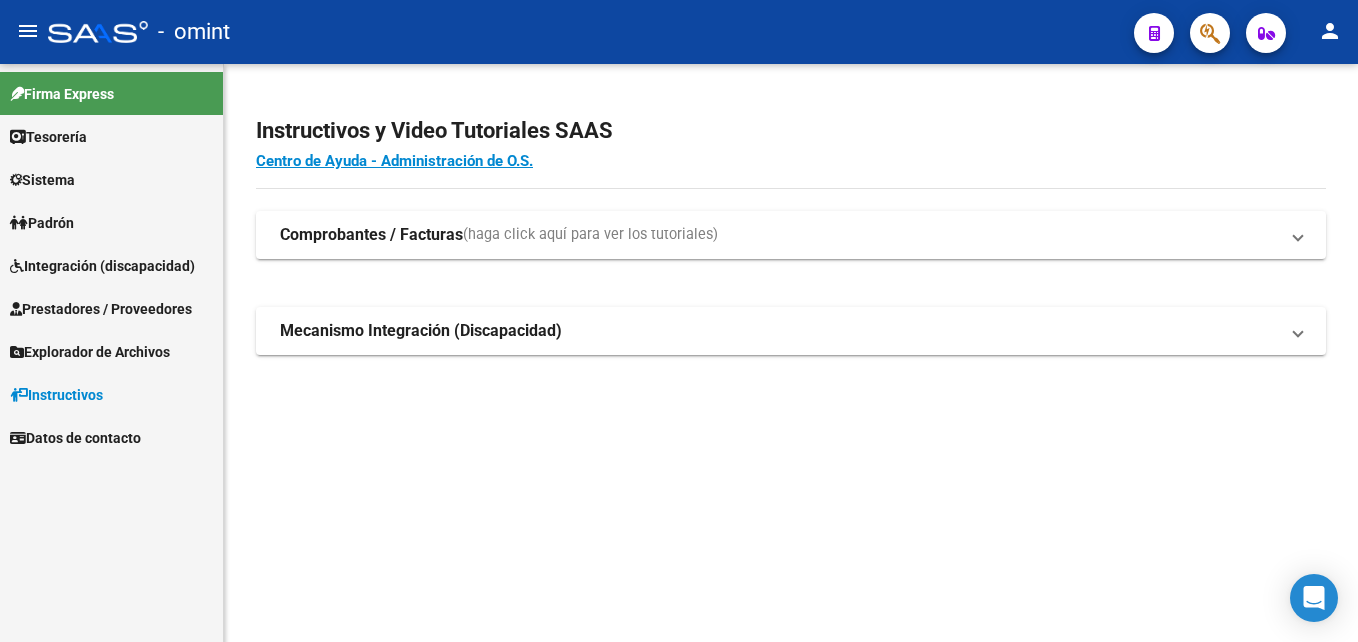 scroll, scrollTop: 0, scrollLeft: 0, axis: both 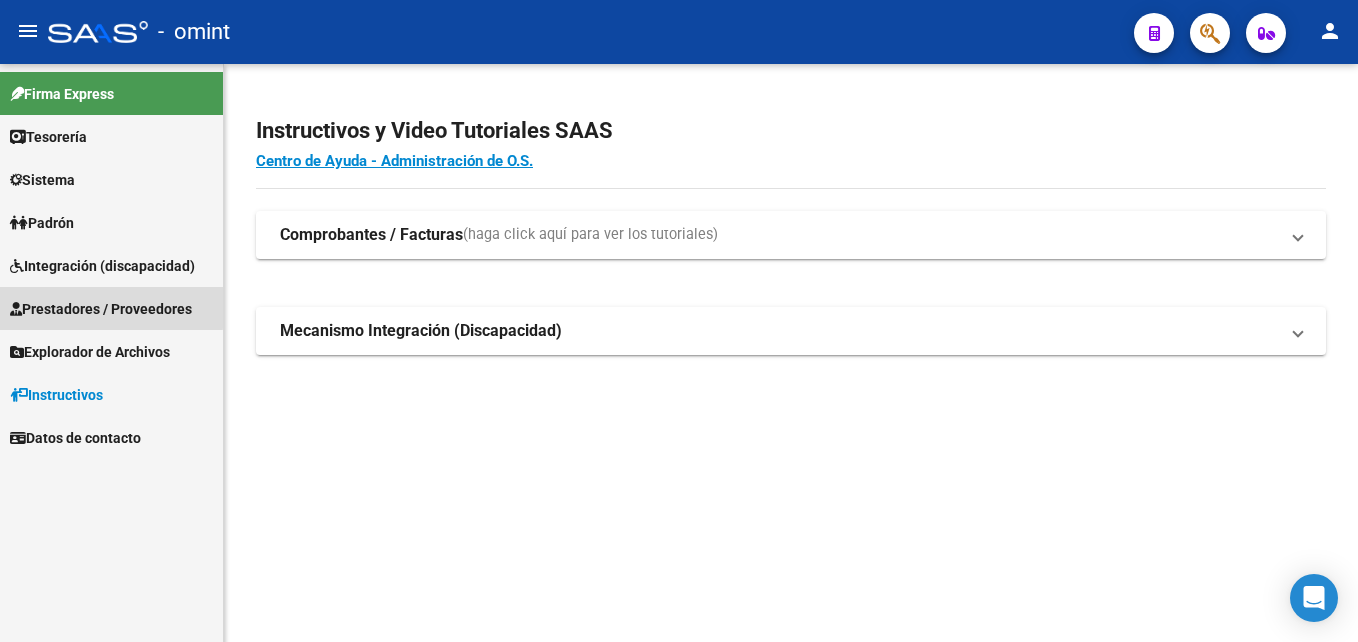 click on "Prestadores / Proveedores" at bounding box center [101, 309] 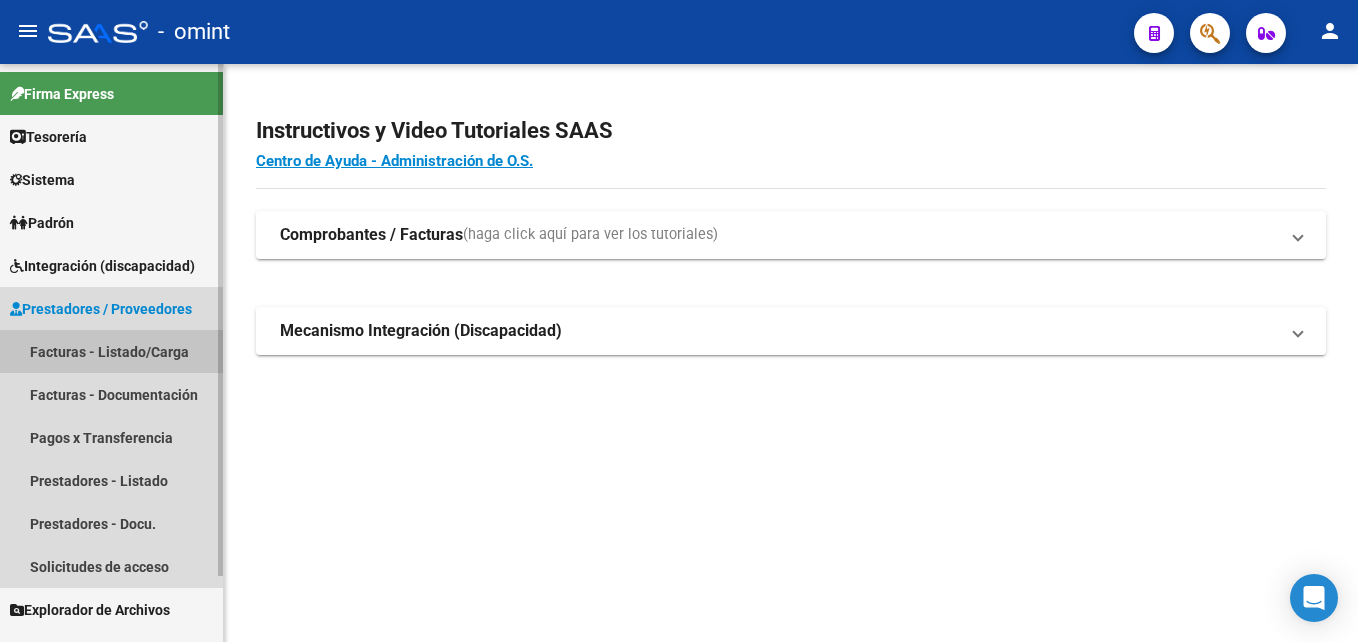 click on "Facturas - Listado/Carga" at bounding box center (111, 351) 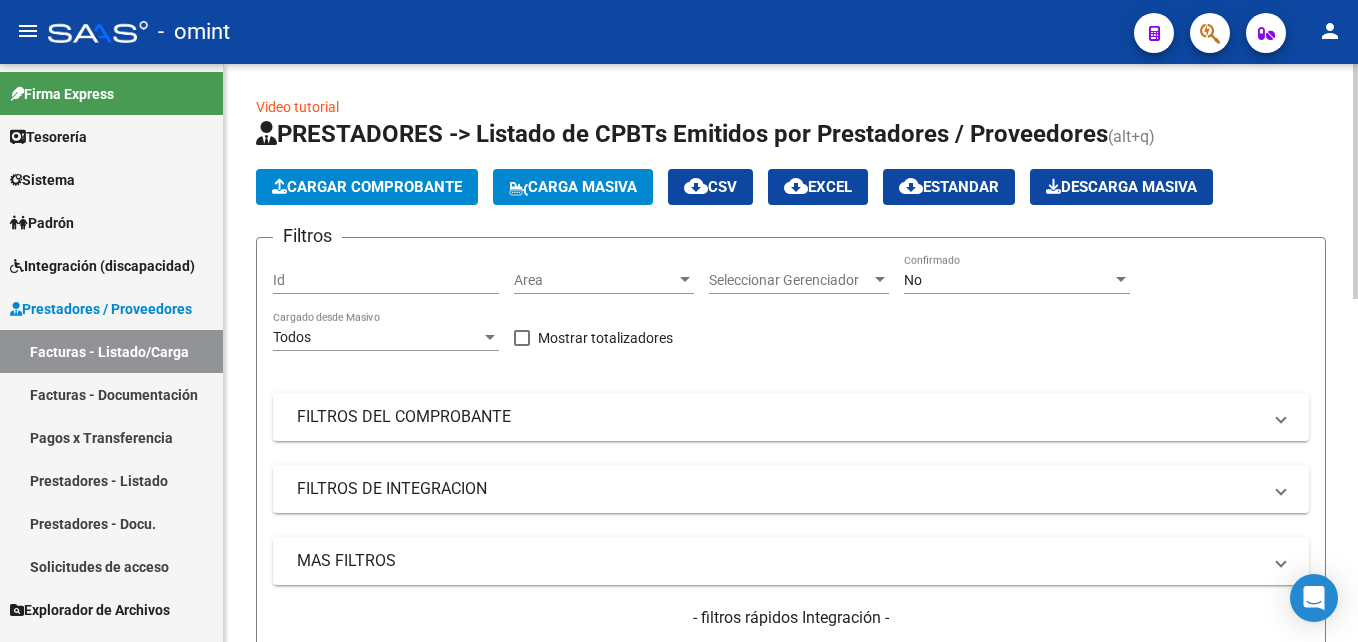 click on "No" at bounding box center (1008, 280) 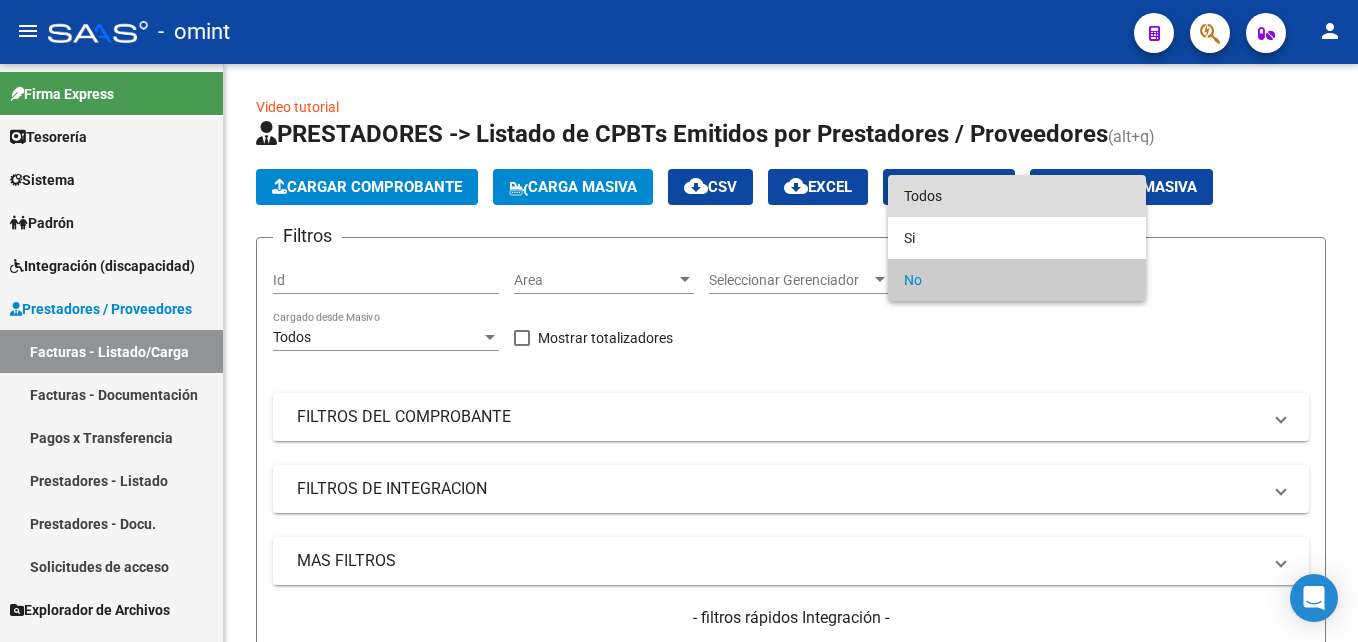 click on "Todos" at bounding box center (1017, 196) 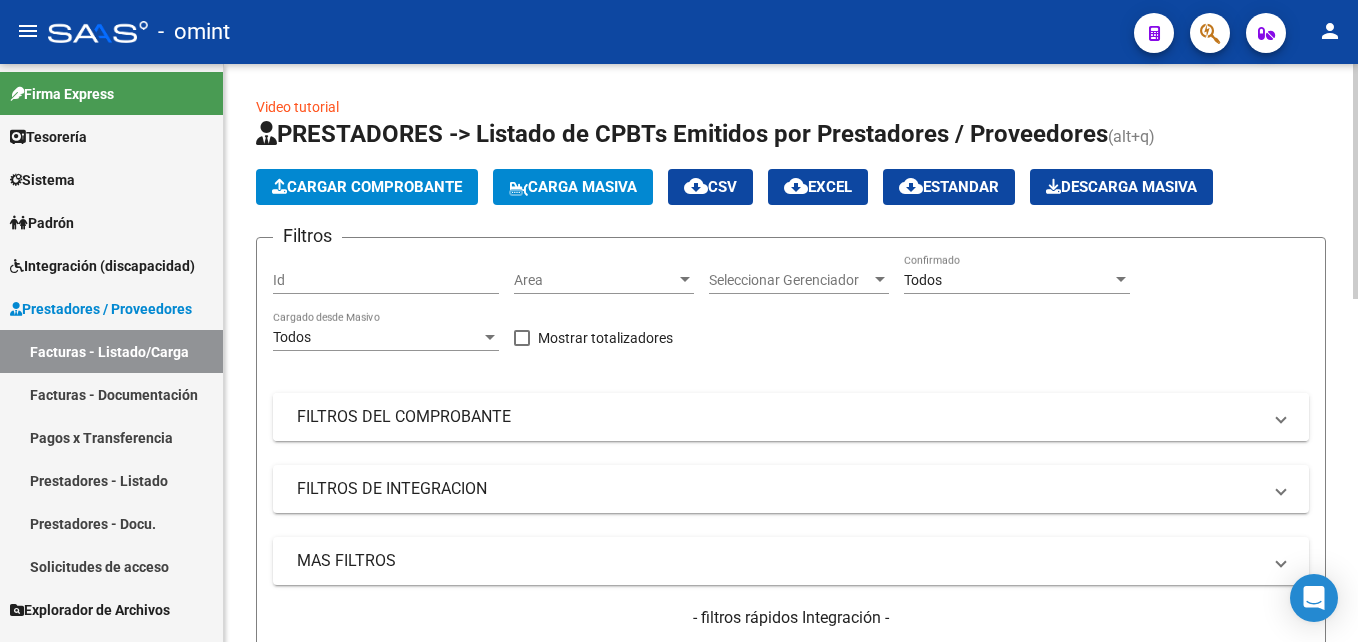 click on "FILTROS DEL COMPROBANTE" at bounding box center (779, 417) 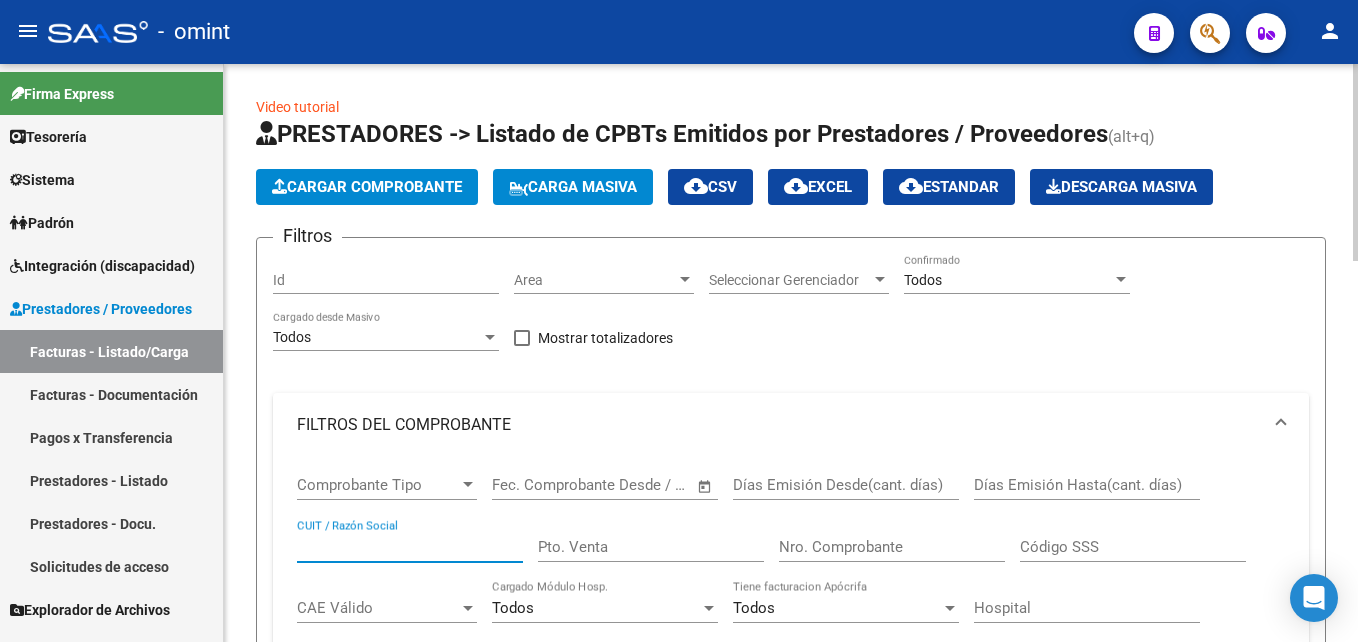 click on "CUIT / Razón Social" at bounding box center (410, 547) 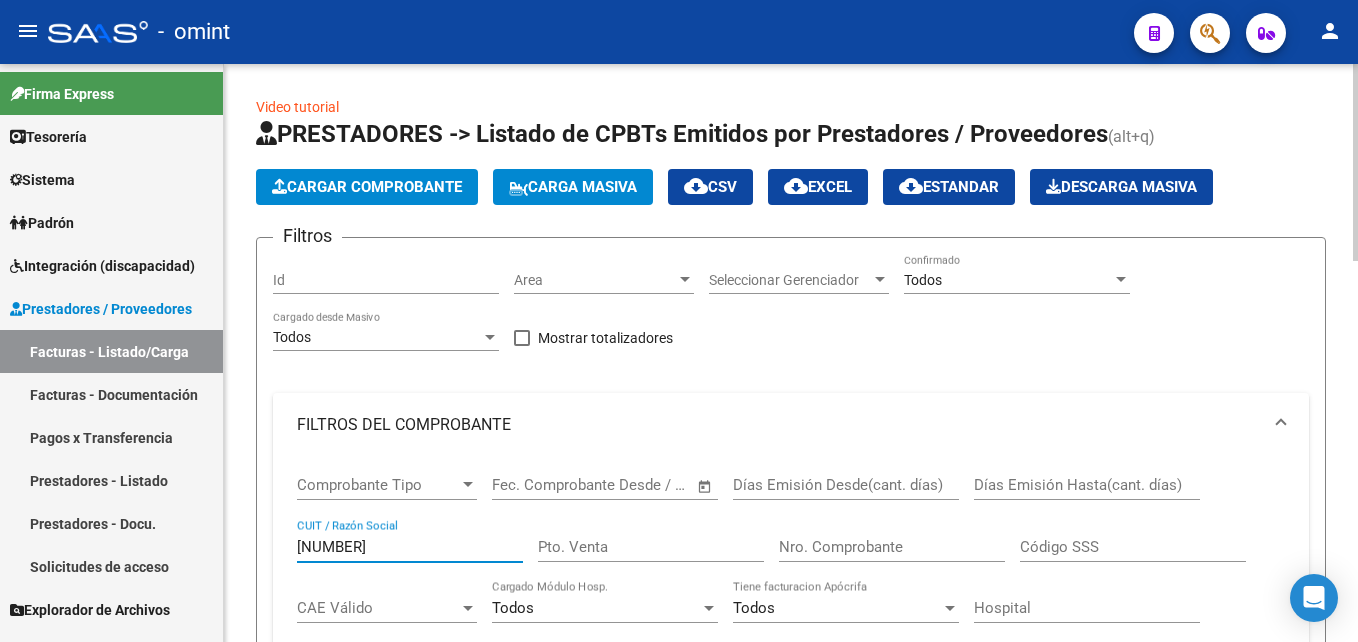 type on "[NUMBER]" 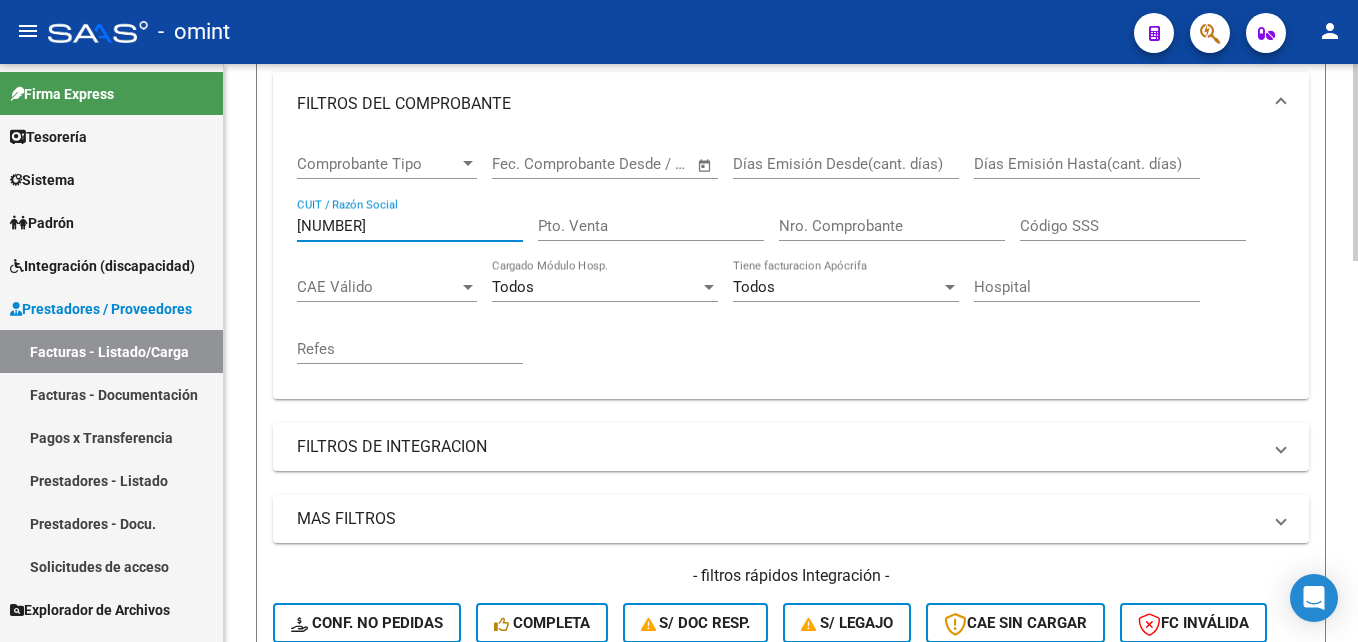 scroll, scrollTop: 337, scrollLeft: 0, axis: vertical 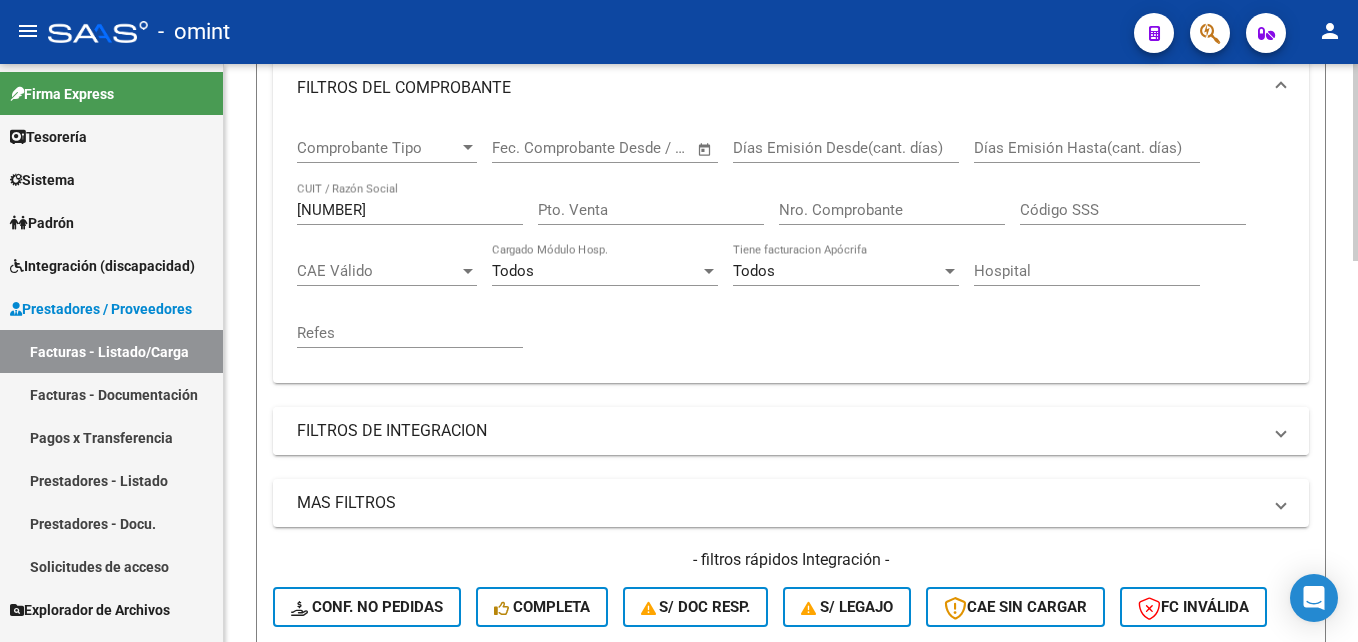 click on "FILTROS DE INTEGRACION" at bounding box center [779, 431] 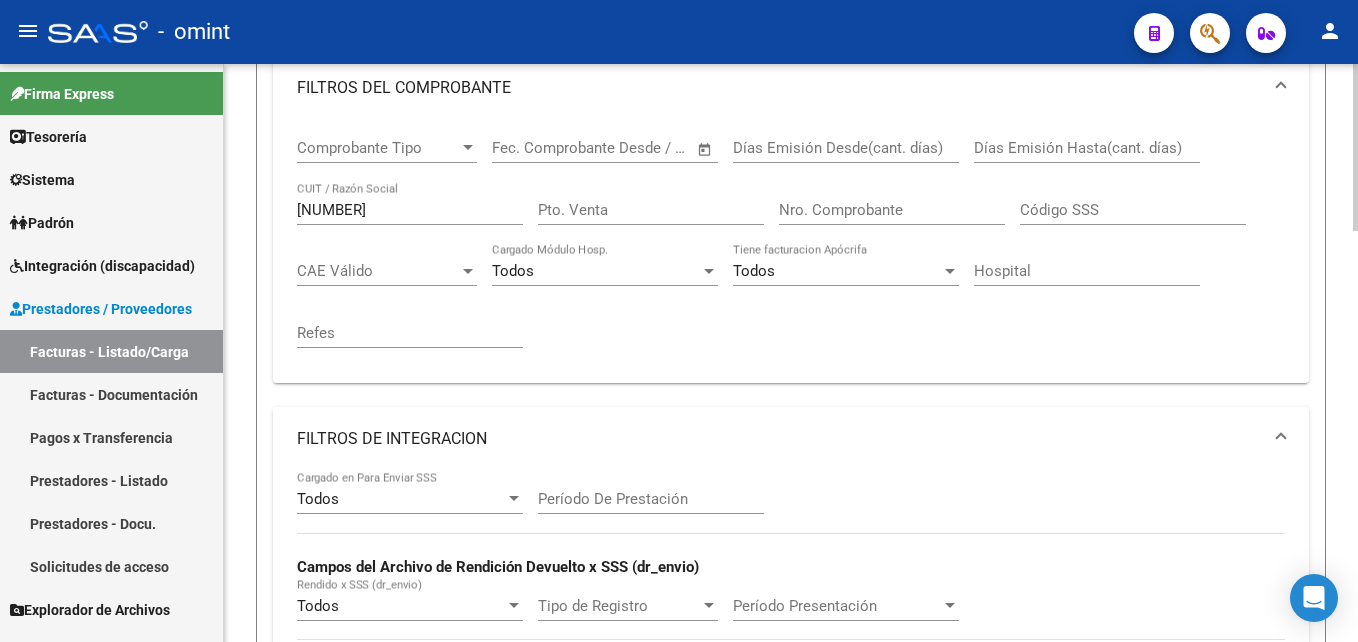scroll, scrollTop: 474, scrollLeft: 0, axis: vertical 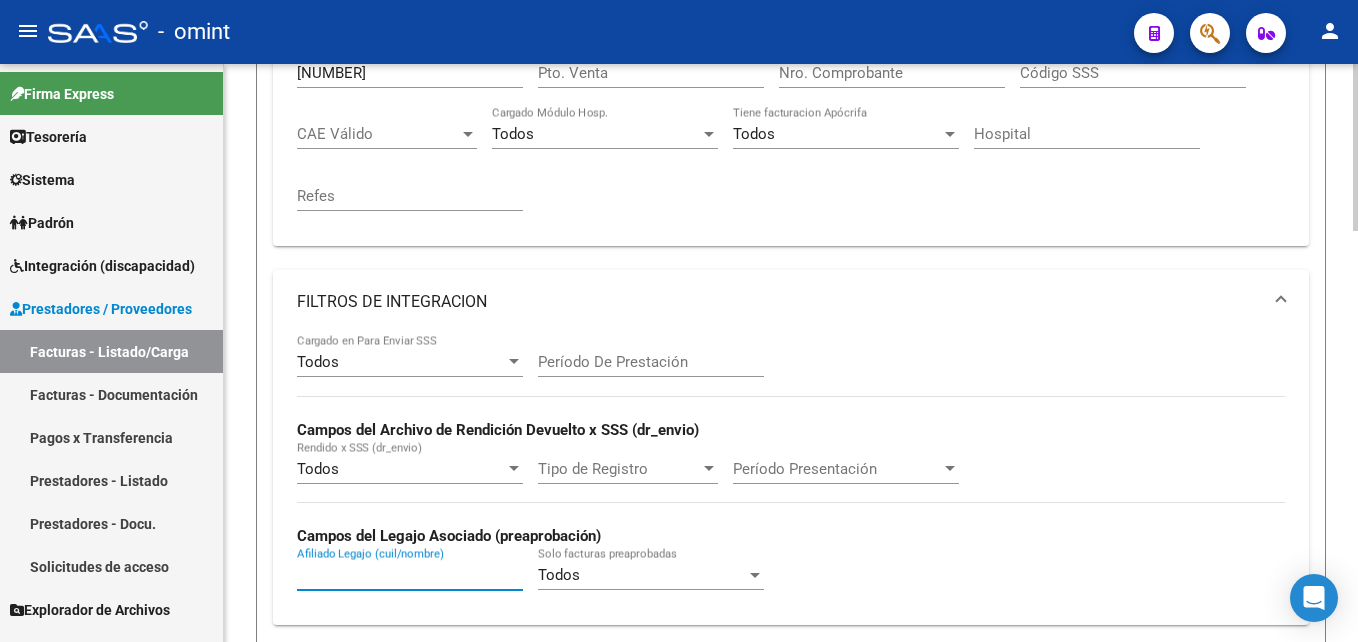 click on "Afiliado Legajo (cuil/nombre)" at bounding box center [410, 575] 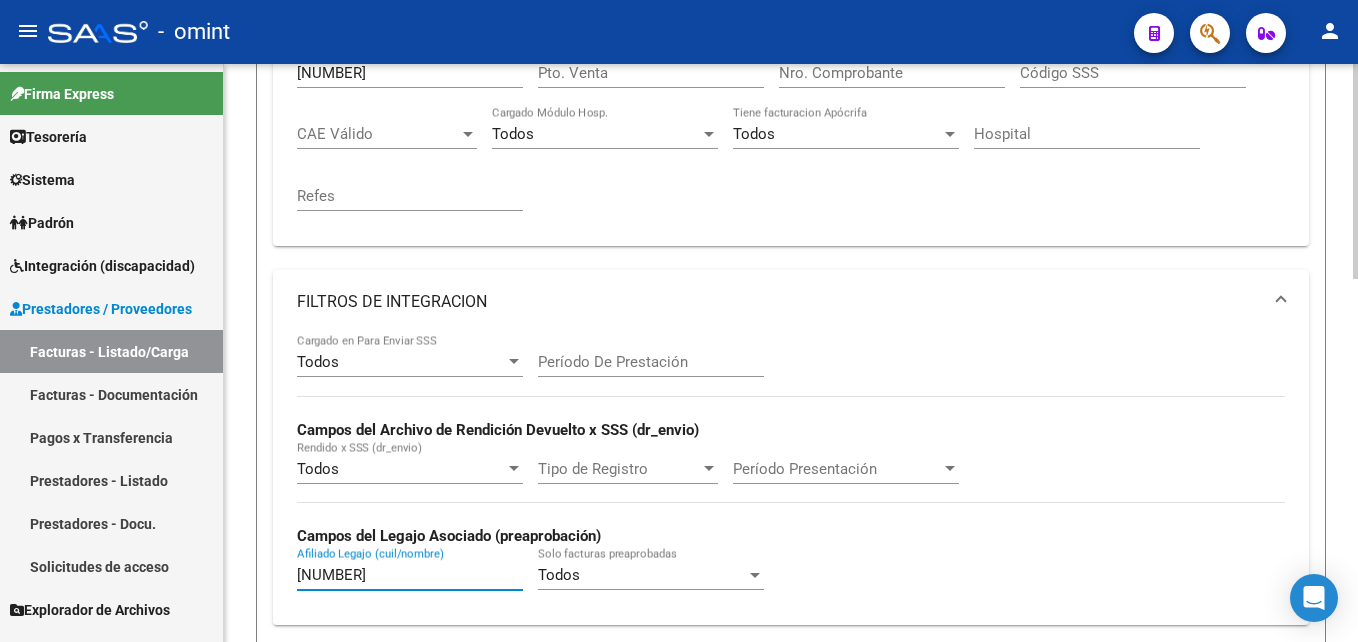 type on "[NUMBER]" 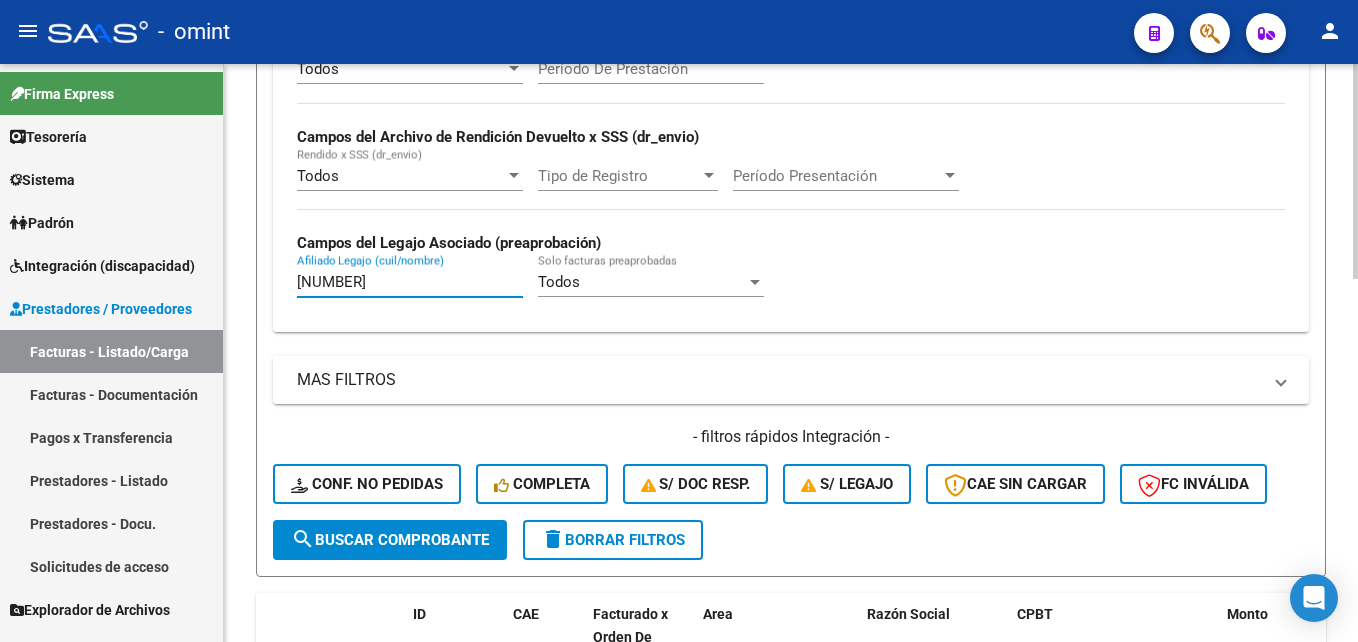scroll, scrollTop: 977, scrollLeft: 0, axis: vertical 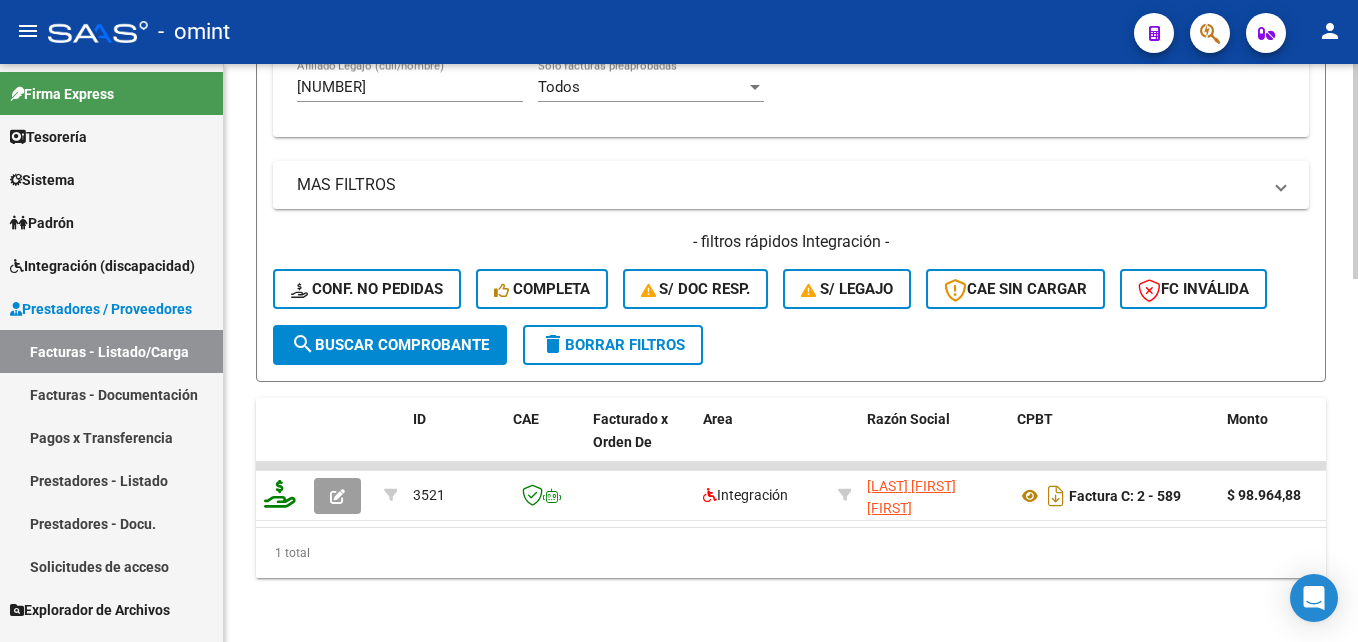 drag, startPoint x: 434, startPoint y: 542, endPoint x: 773, endPoint y: 580, distance: 341.12314 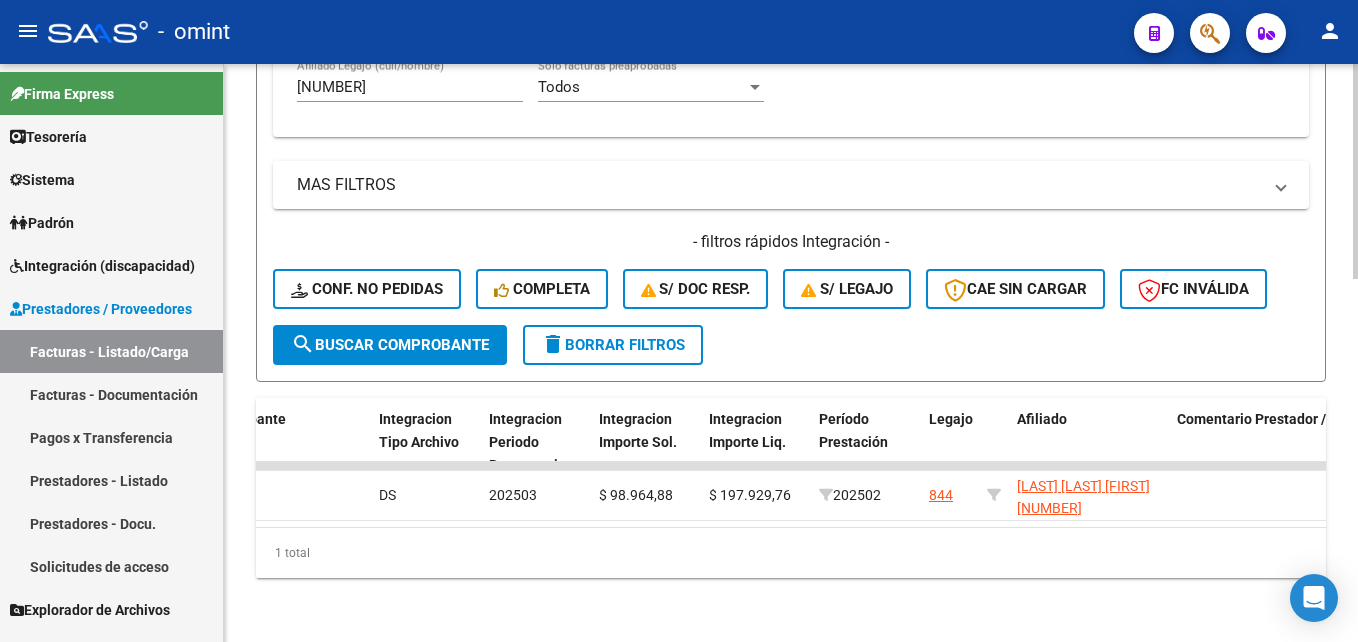scroll, scrollTop: 0, scrollLeft: 2333, axis: horizontal 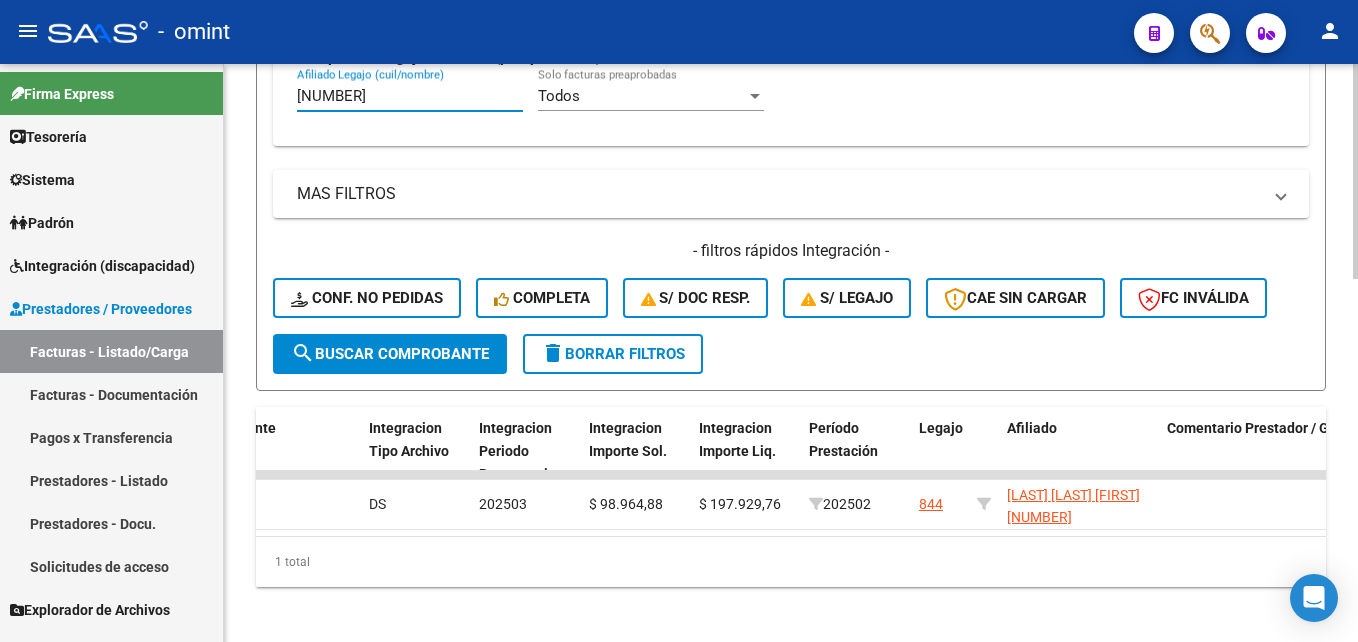 click on "[NUMBER]" at bounding box center [410, 96] 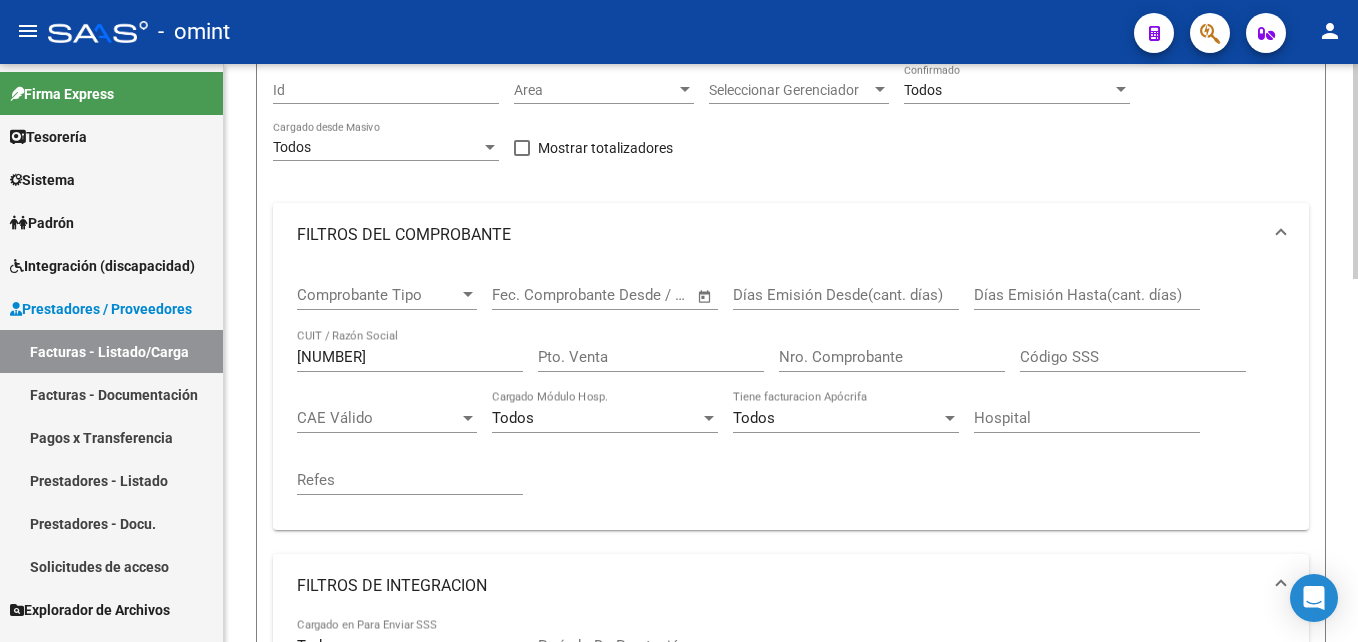 scroll, scrollTop: 184, scrollLeft: 0, axis: vertical 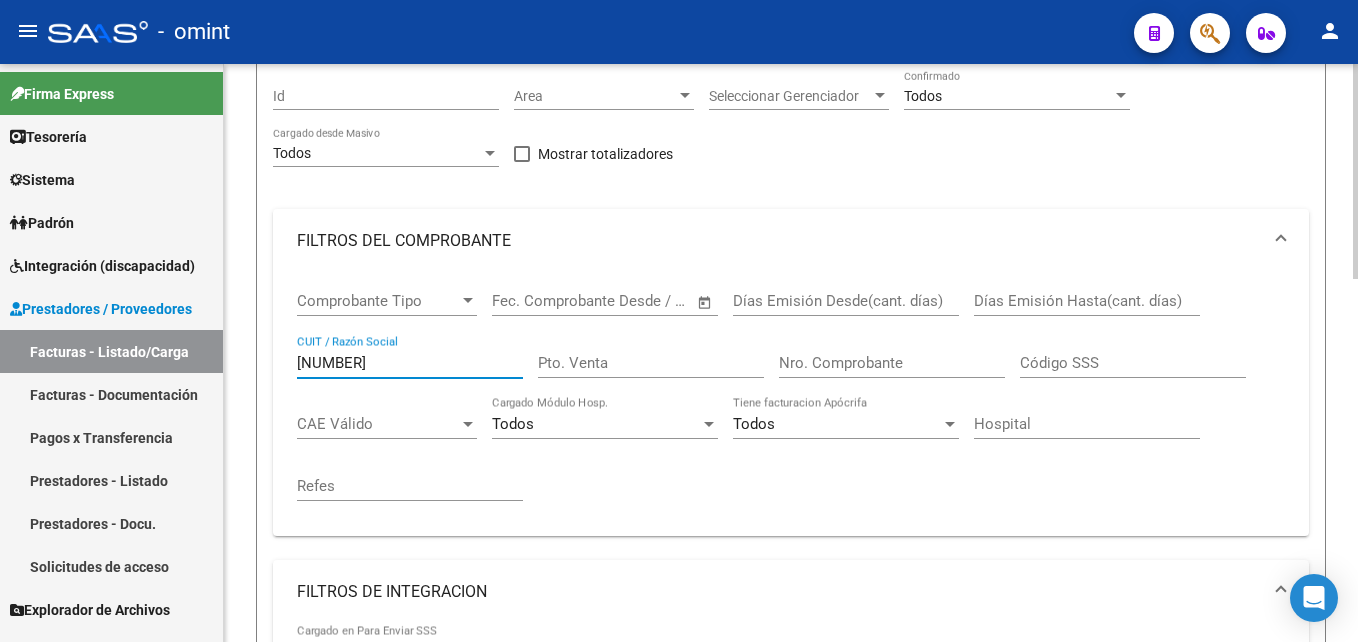 click on "[NUMBER]" at bounding box center (410, 363) 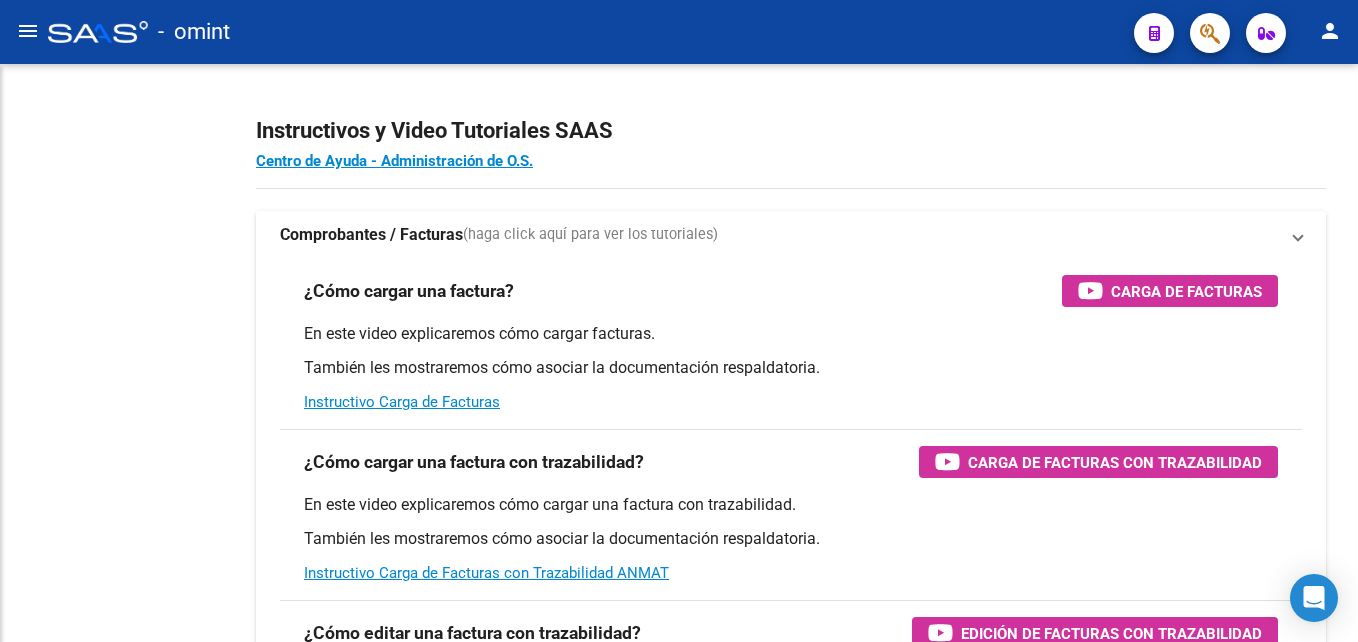 scroll, scrollTop: 0, scrollLeft: 0, axis: both 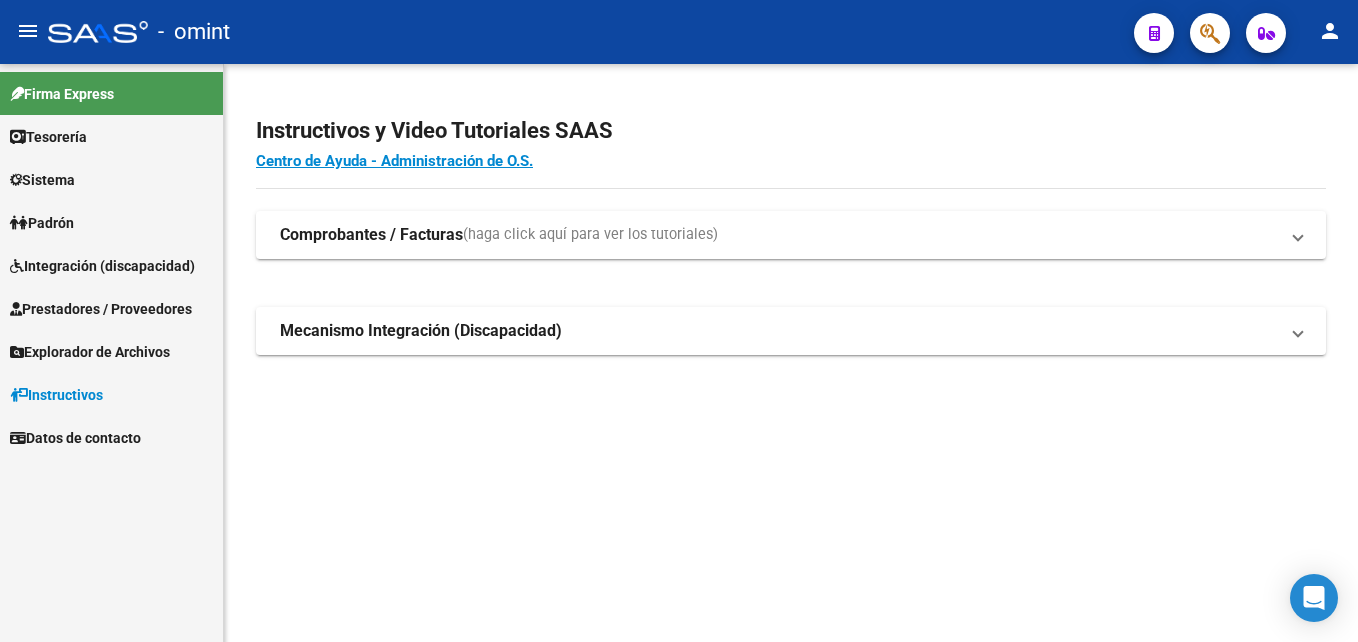 click on "Integración (discapacidad)" at bounding box center (102, 266) 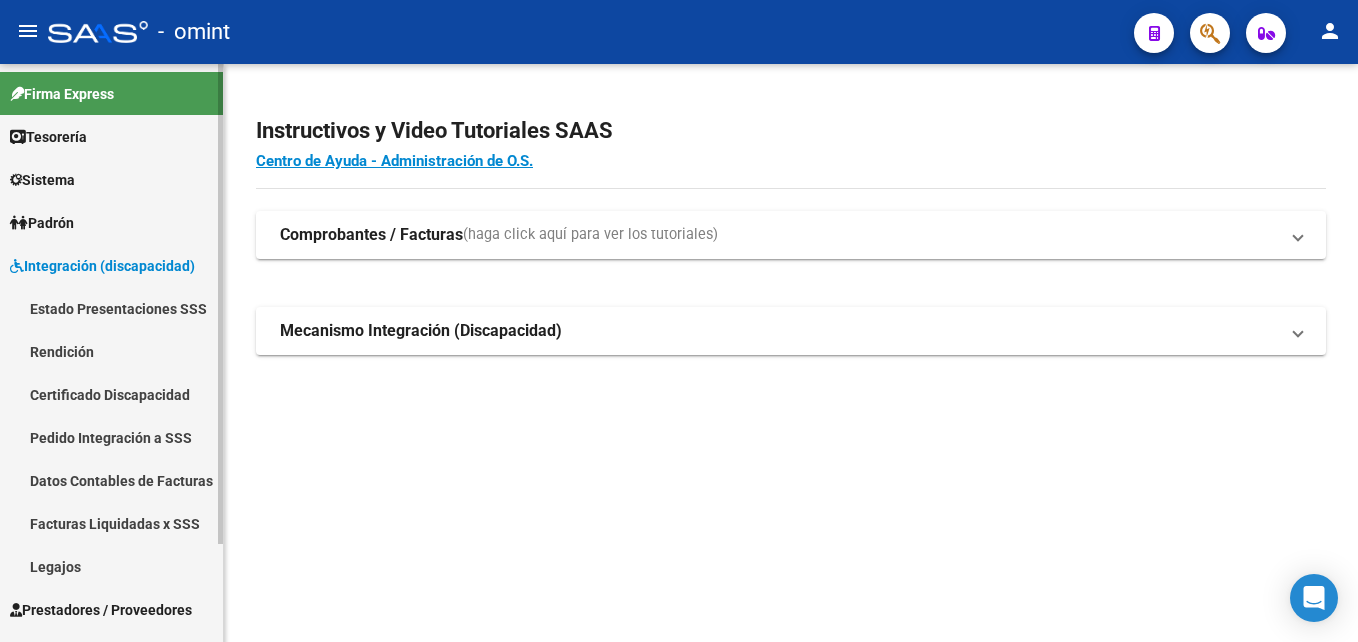 click on "Facturas Liquidadas x SSS" at bounding box center [111, 523] 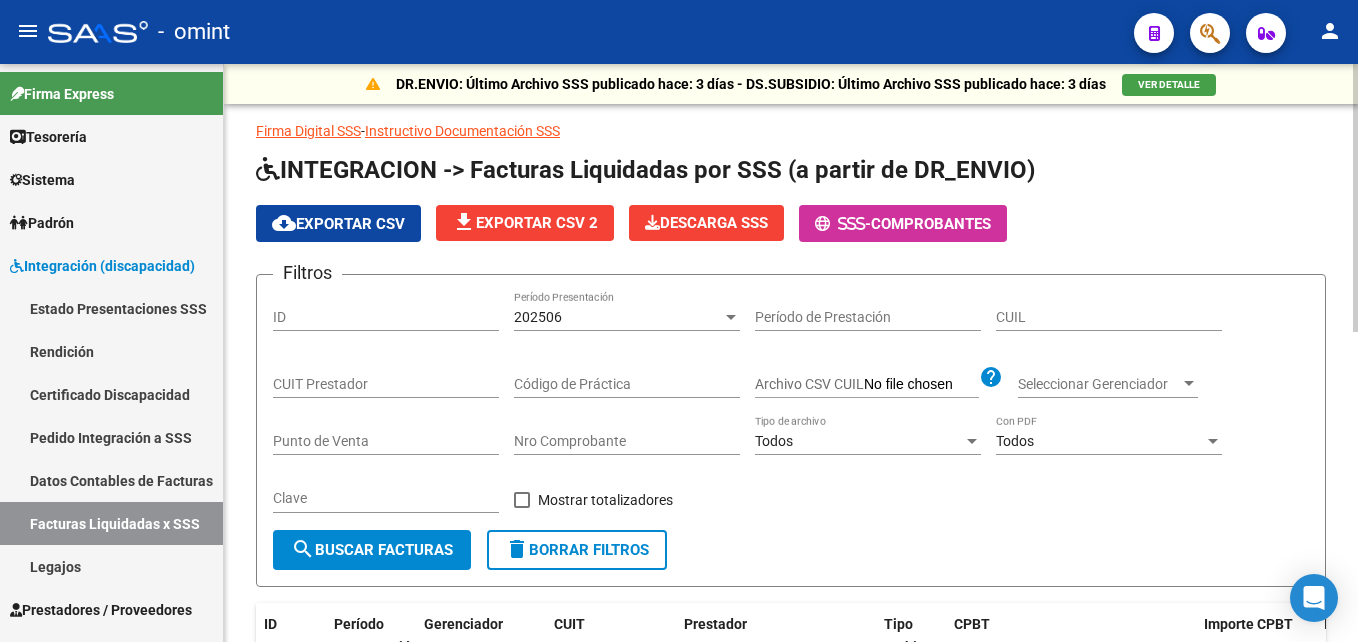 click on "CUIL" 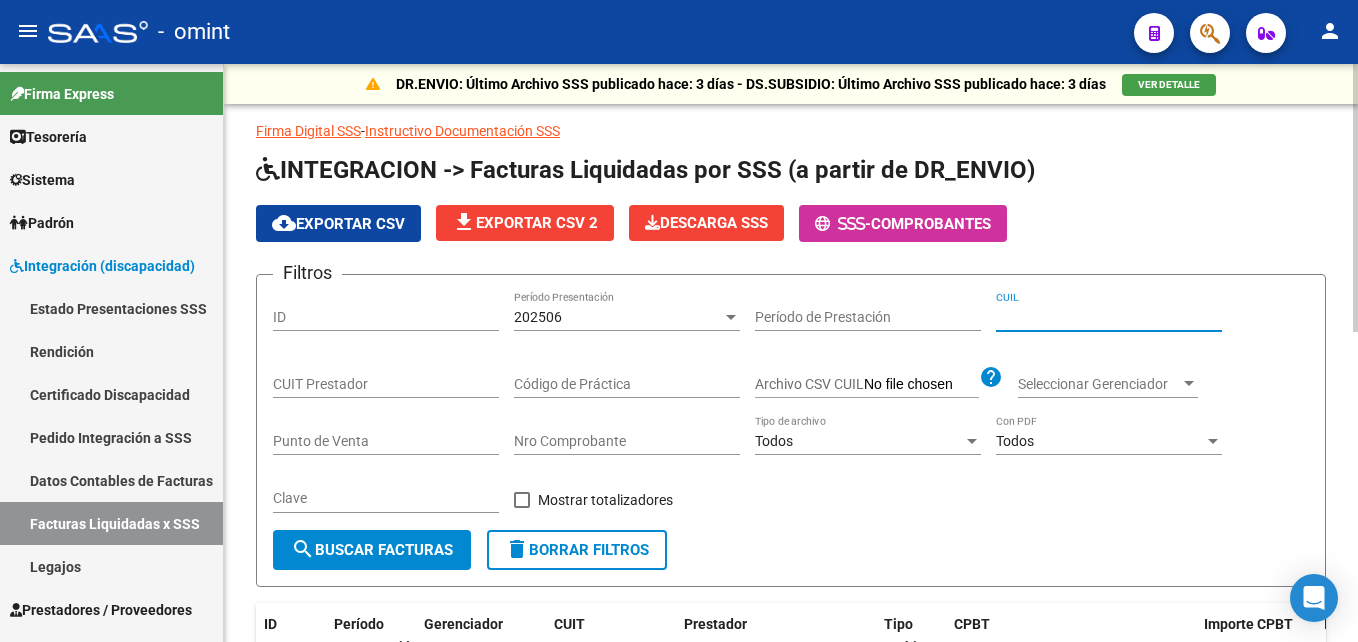 click on "CUIL" at bounding box center [1109, 317] 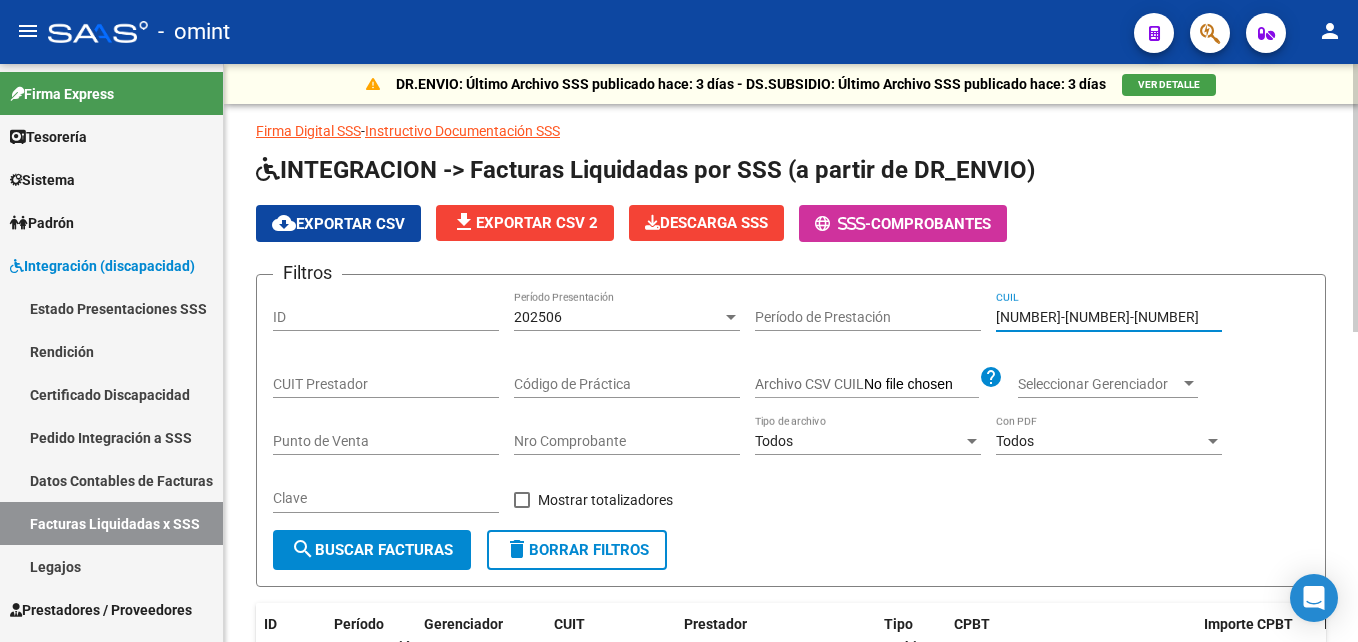 type on "20-56201648-2" 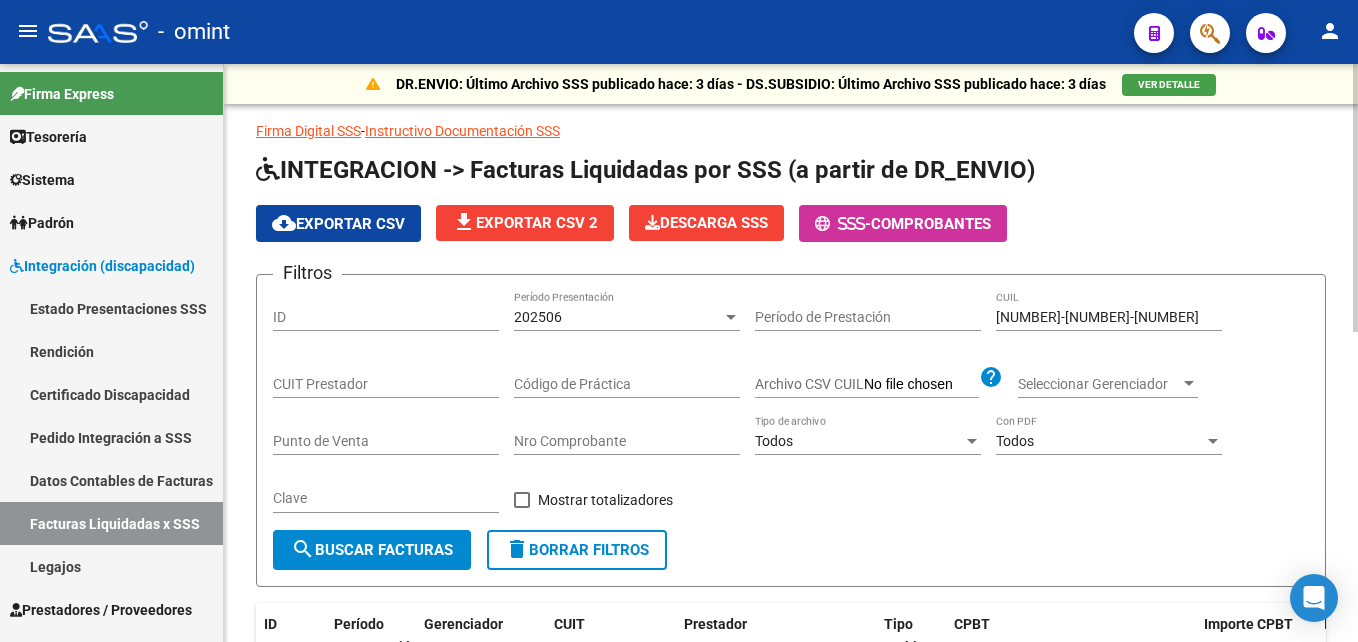 click on "202506 Período Presentación" 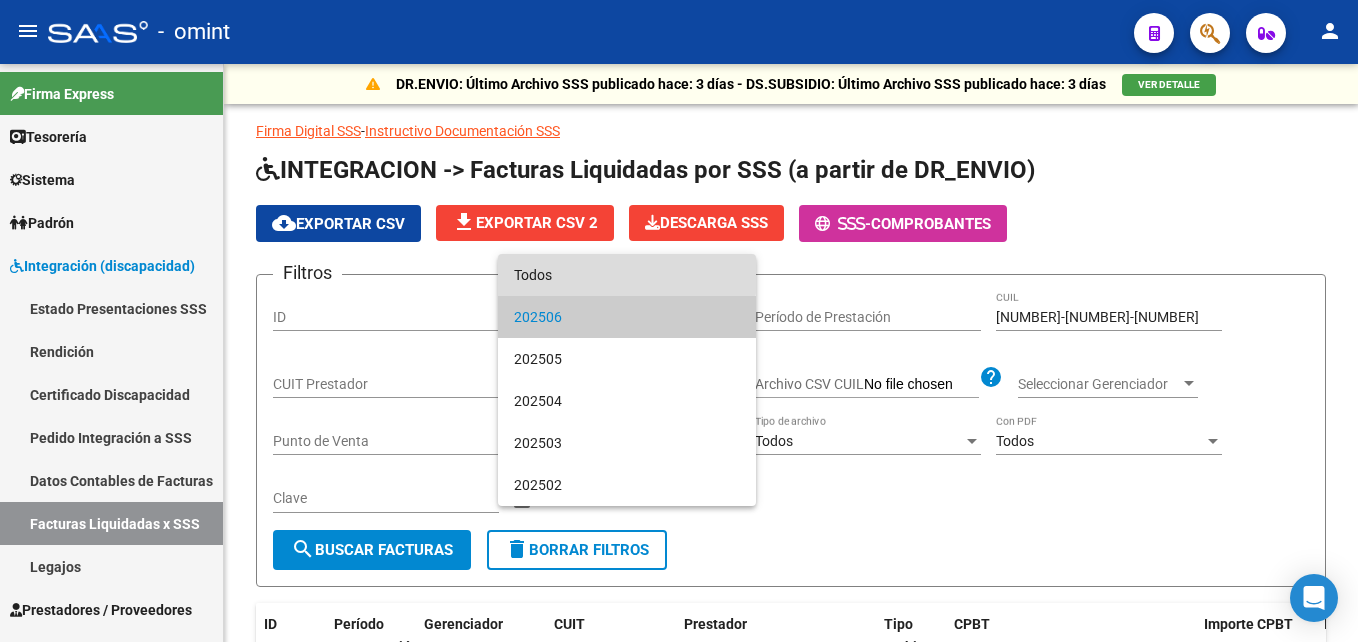 click on "Todos" at bounding box center (627, 275) 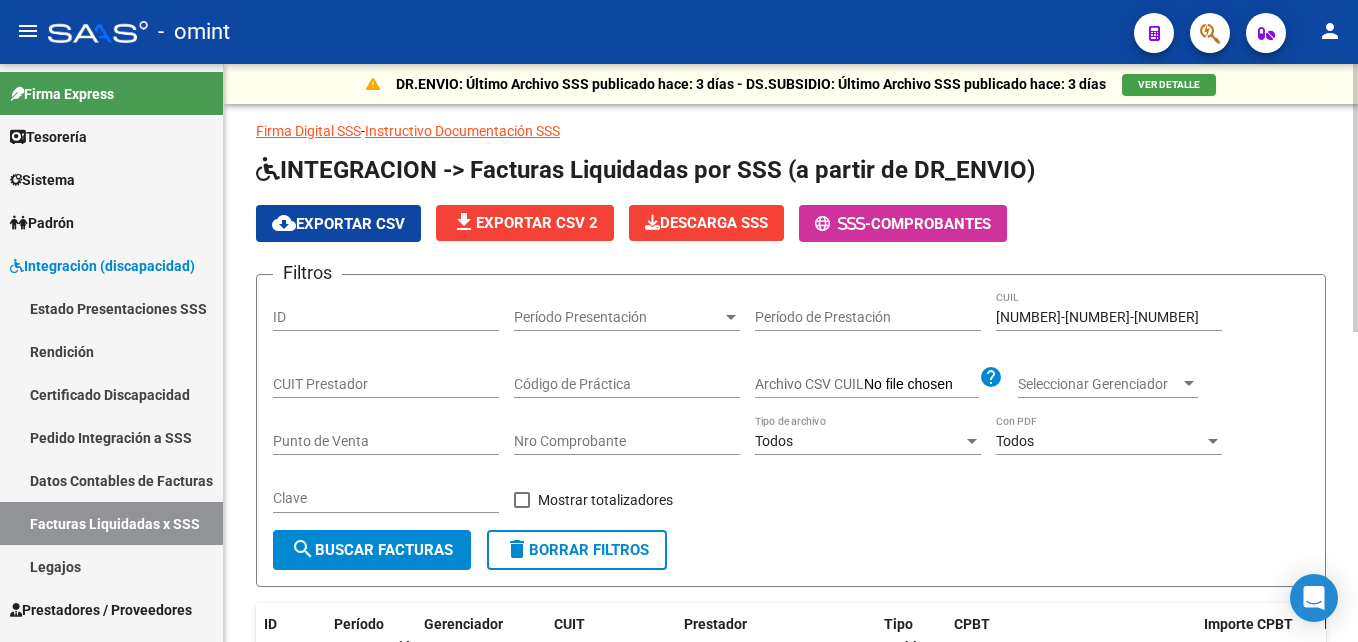click on "CUIT Prestador" 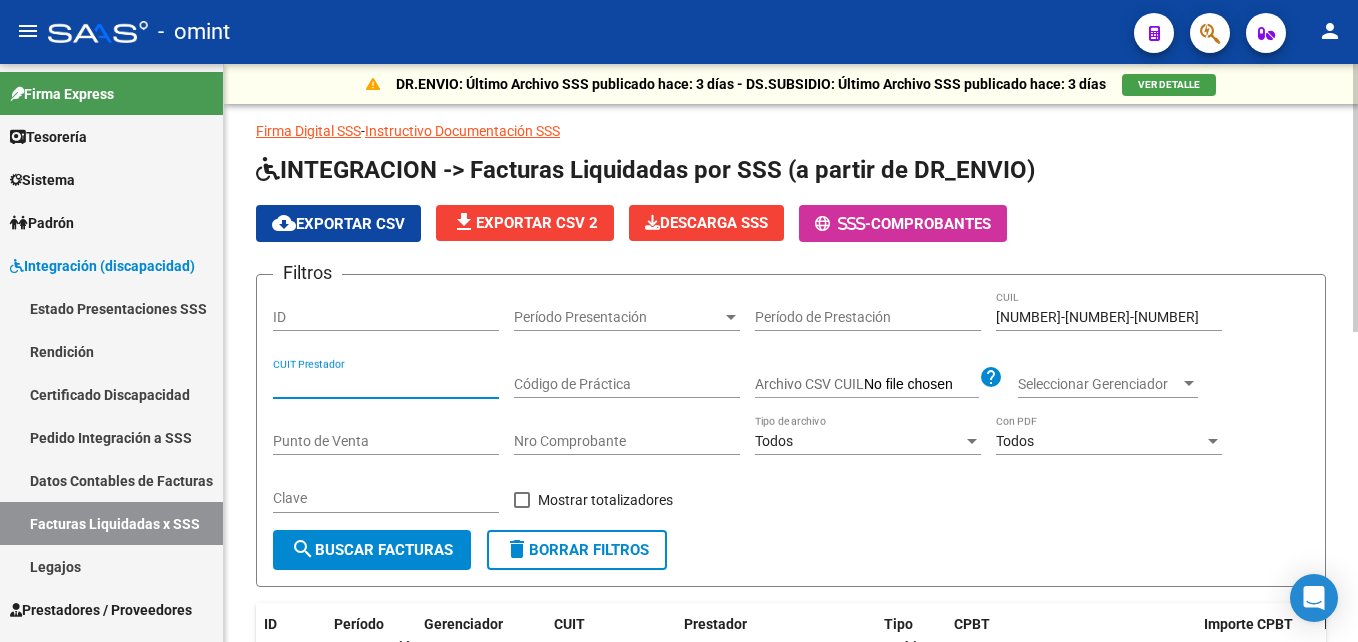 paste on "27-24312709-8" 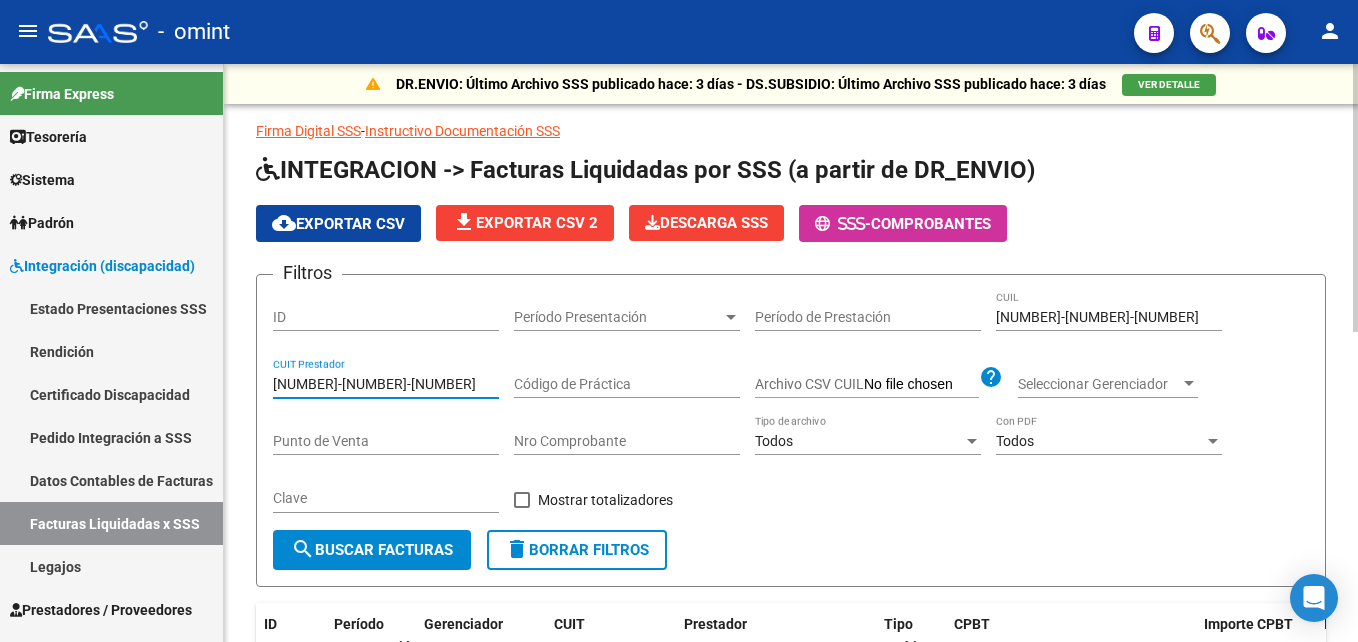 type on "27-24312709-8" 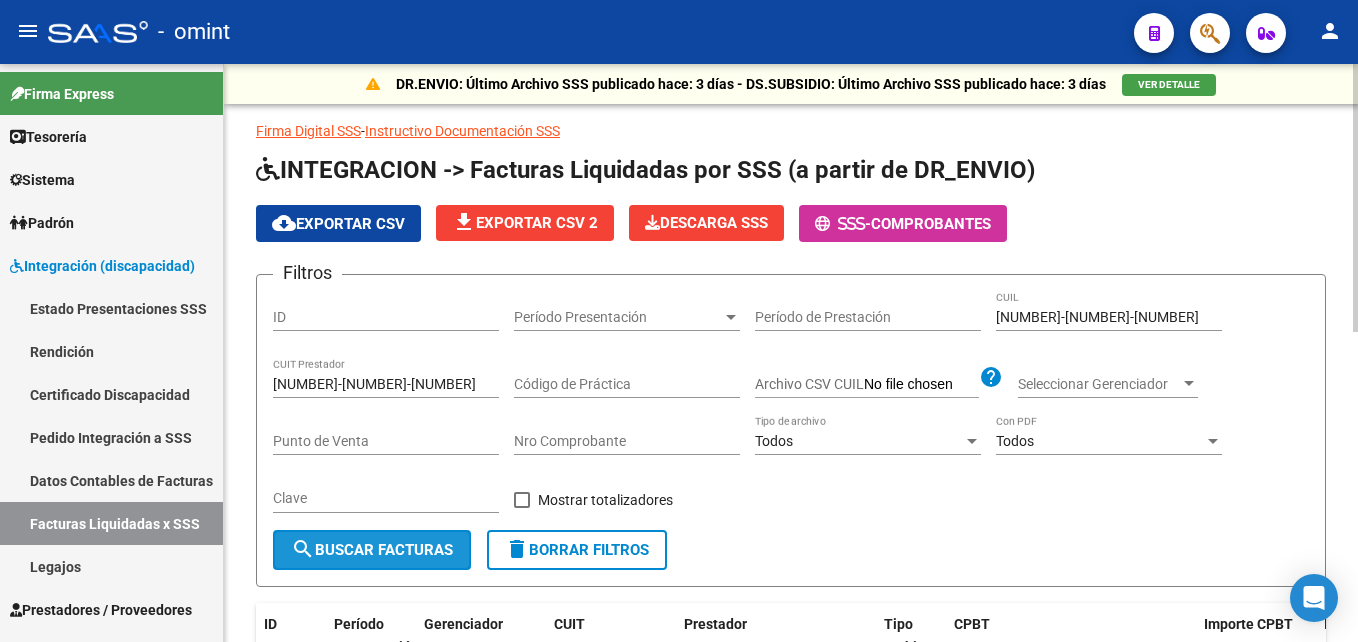 click on "search  Buscar Facturas" 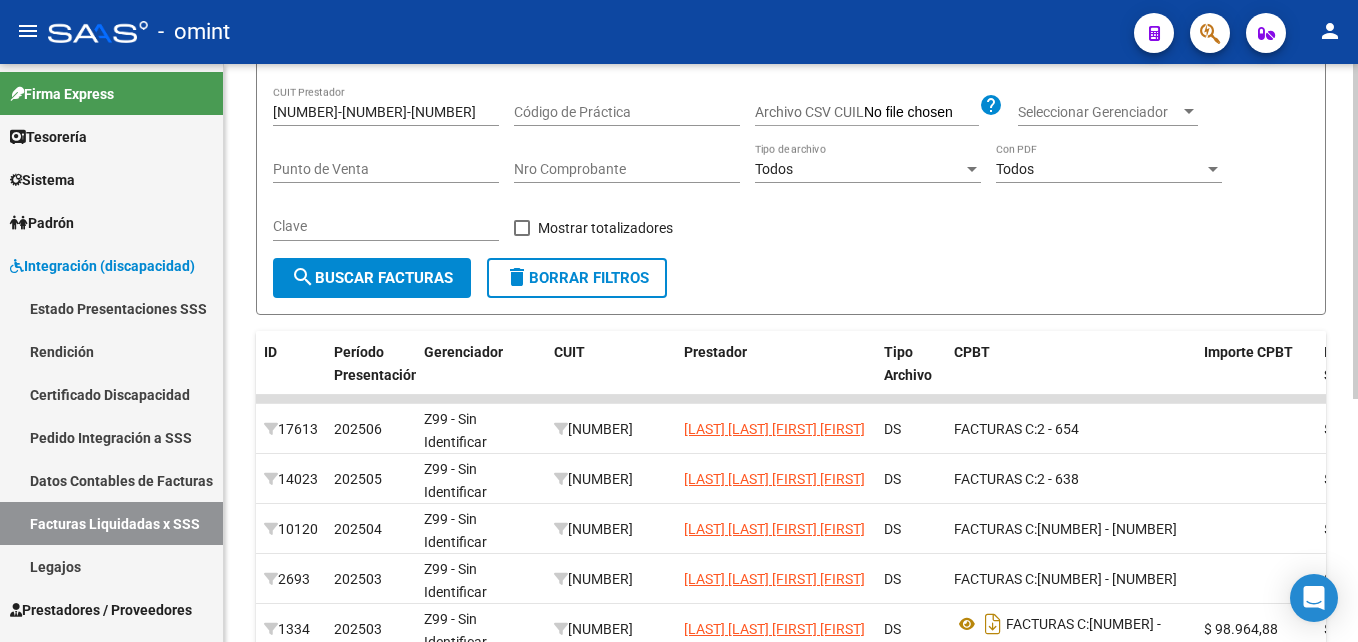 scroll, scrollTop: 420, scrollLeft: 0, axis: vertical 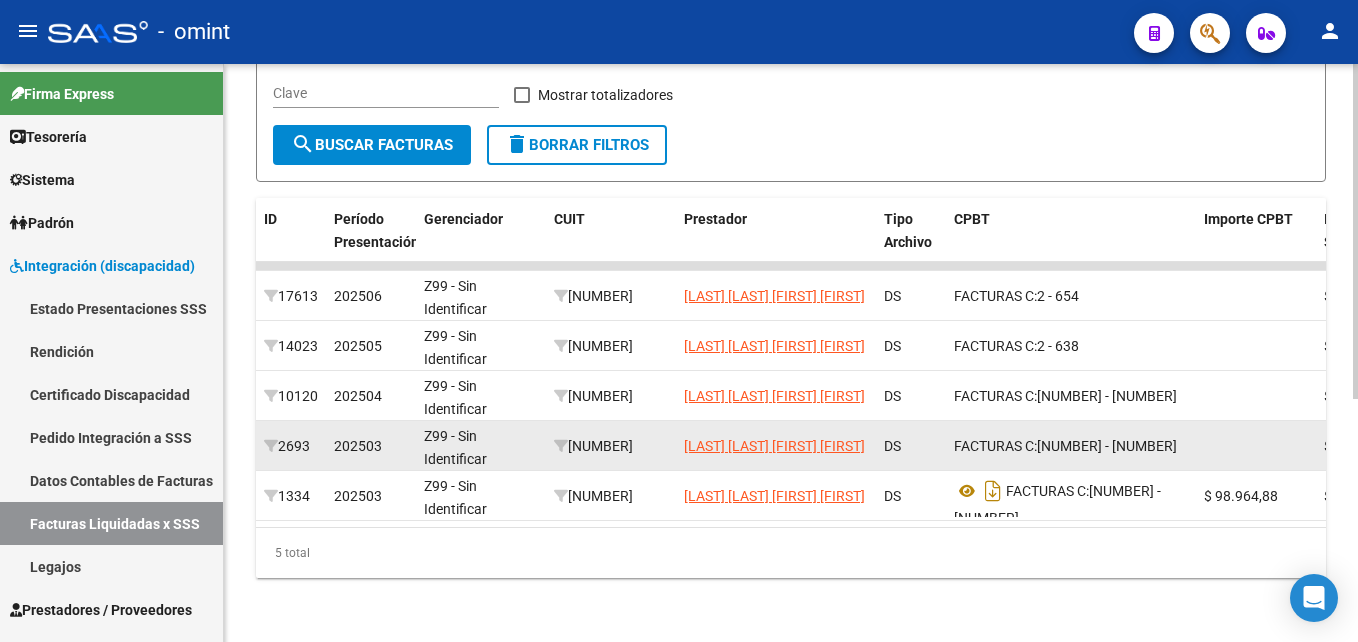 click on "[NUMBER]" 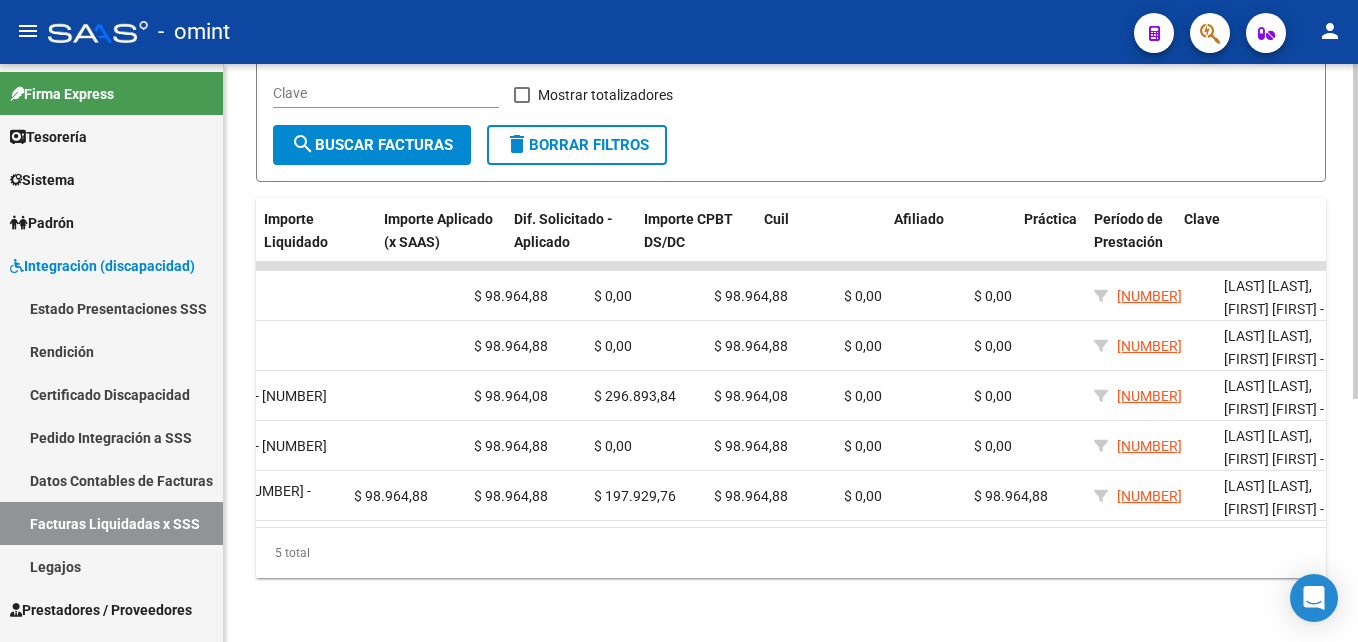 scroll, scrollTop: 0, scrollLeft: 1180, axis: horizontal 